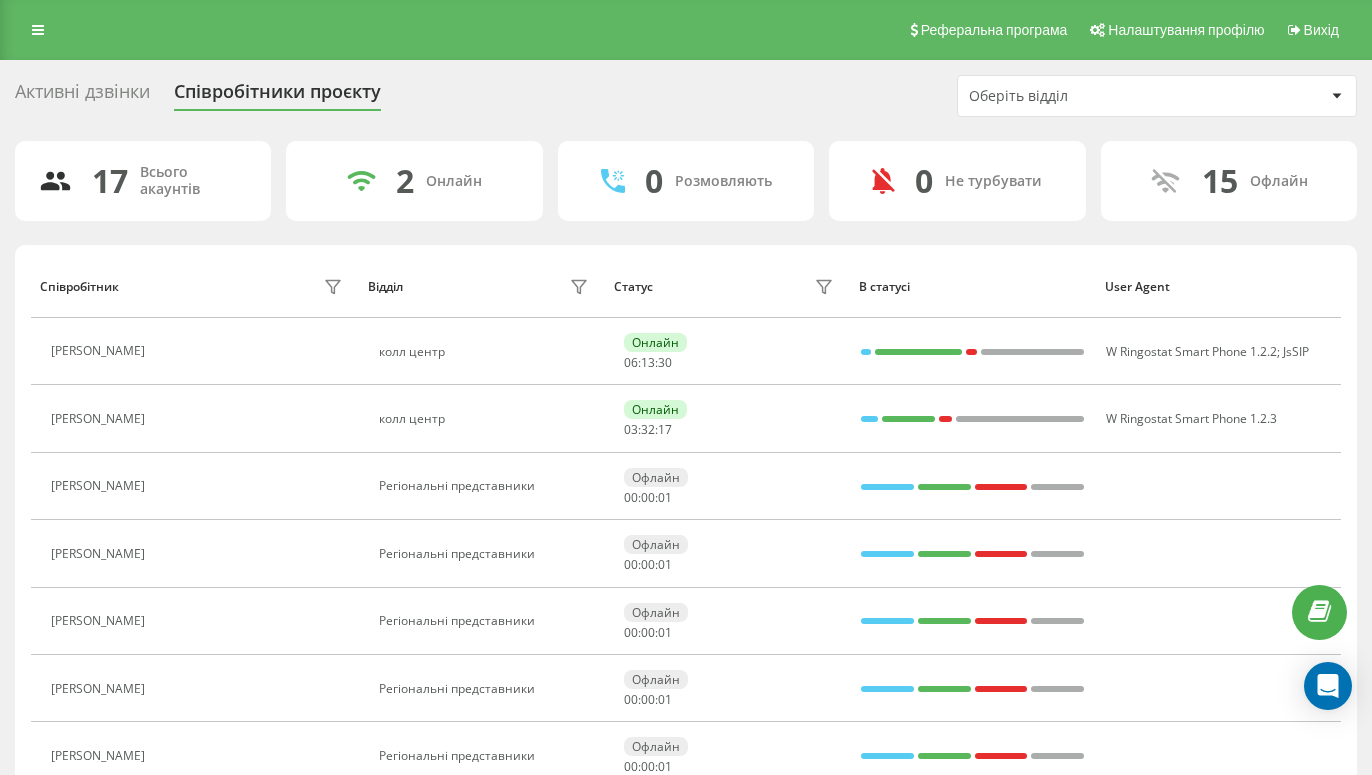 scroll, scrollTop: 0, scrollLeft: 0, axis: both 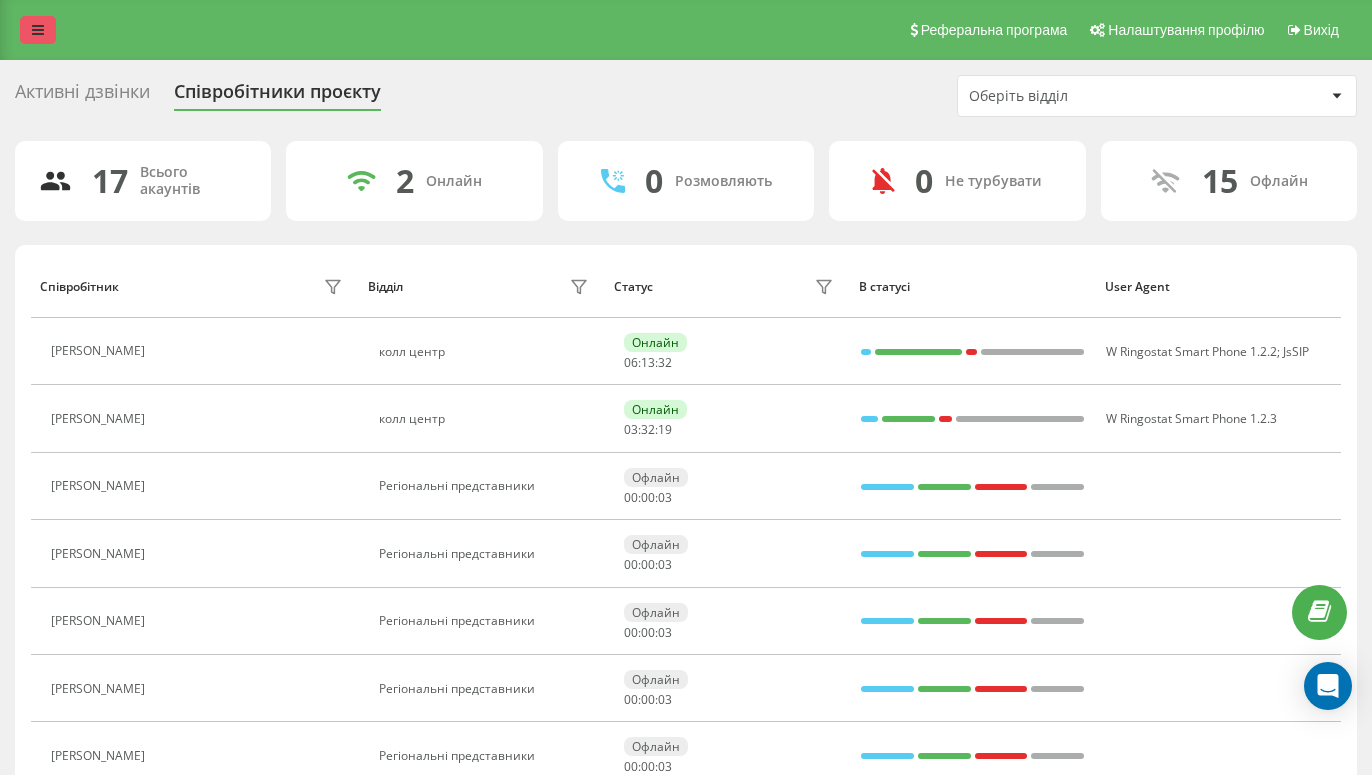 click at bounding box center (38, 30) 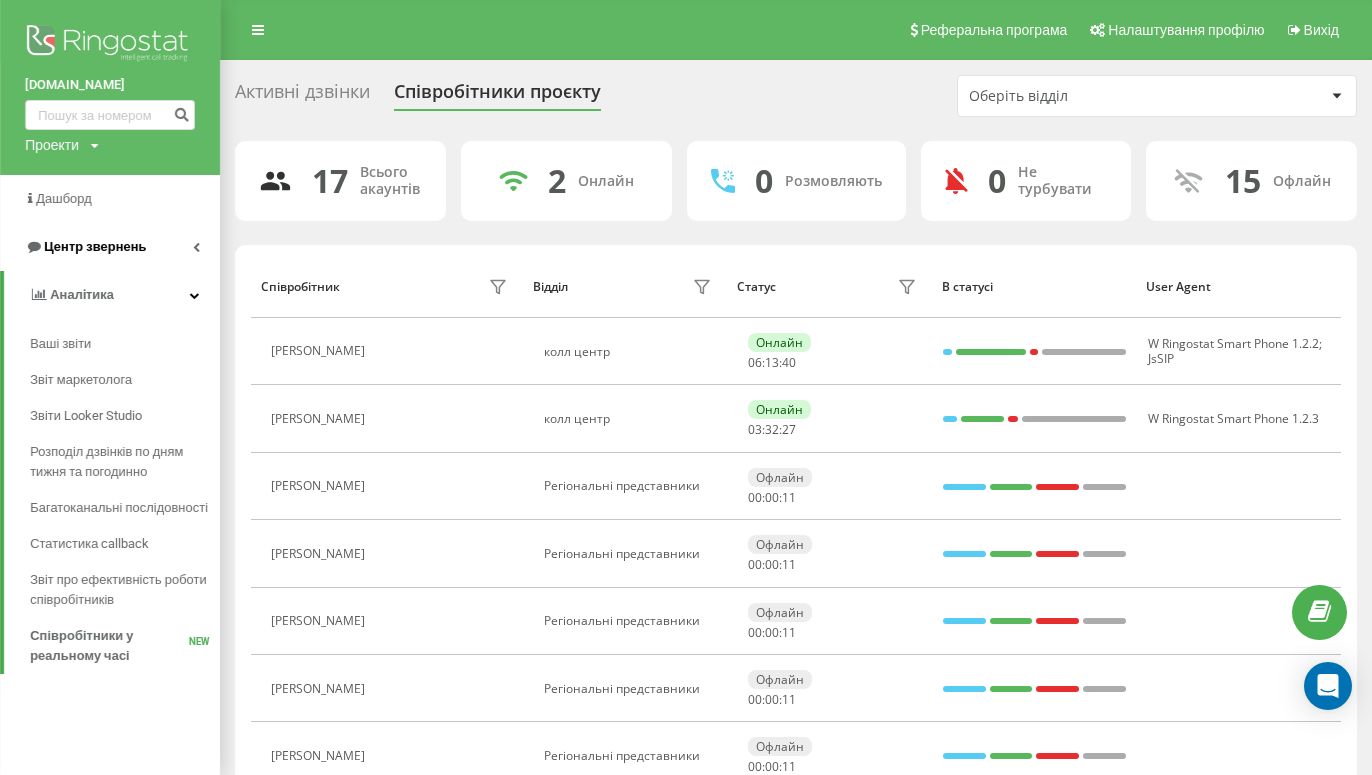 click on "Центр звернень" at bounding box center [95, 246] 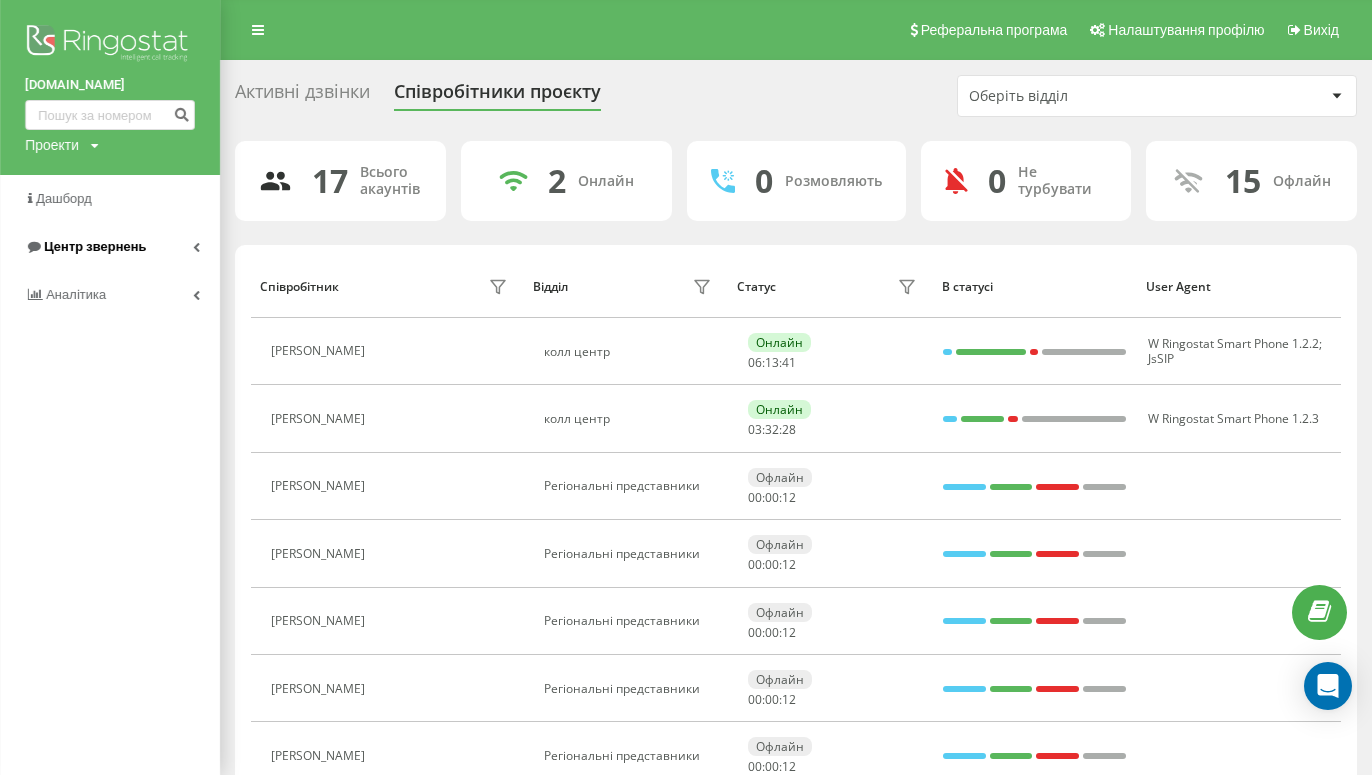 click on "Центр звернень" at bounding box center (95, 246) 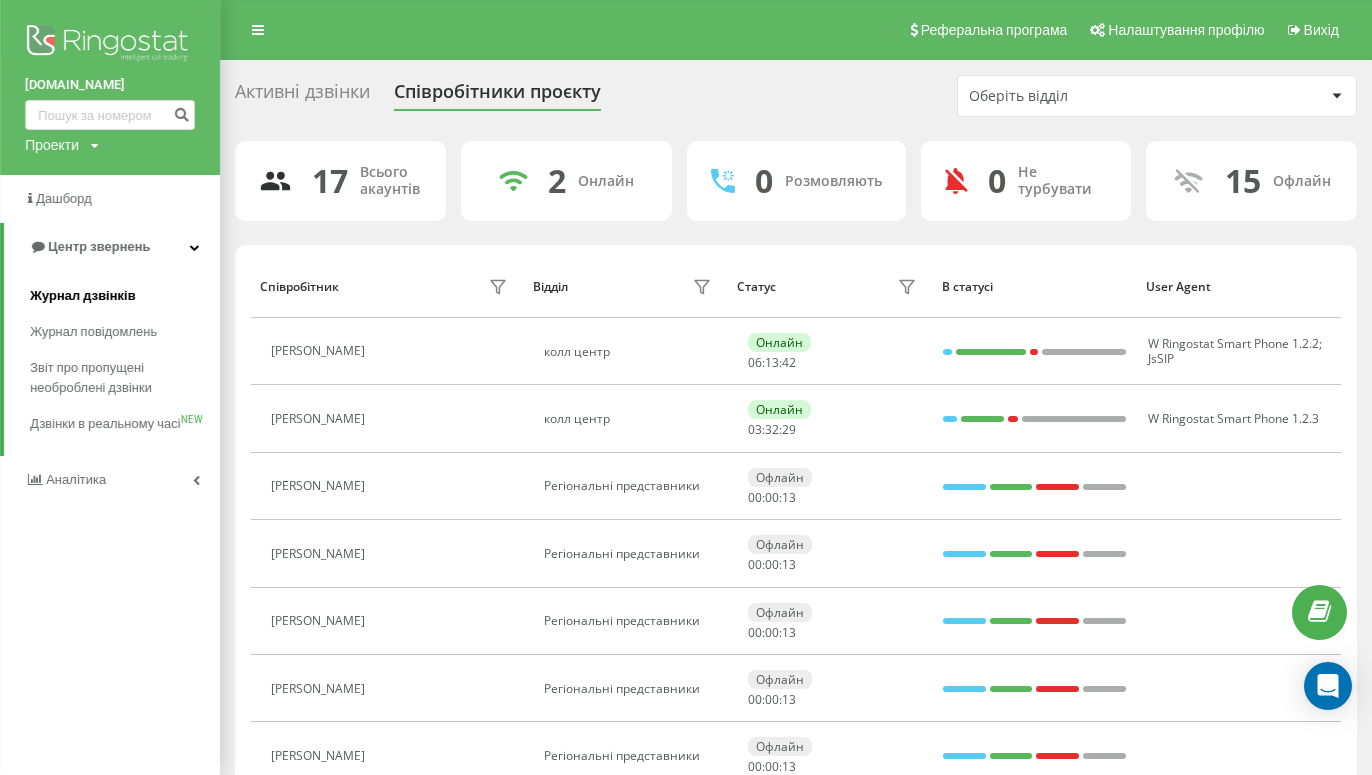click on "Журнал дзвінків" at bounding box center (83, 296) 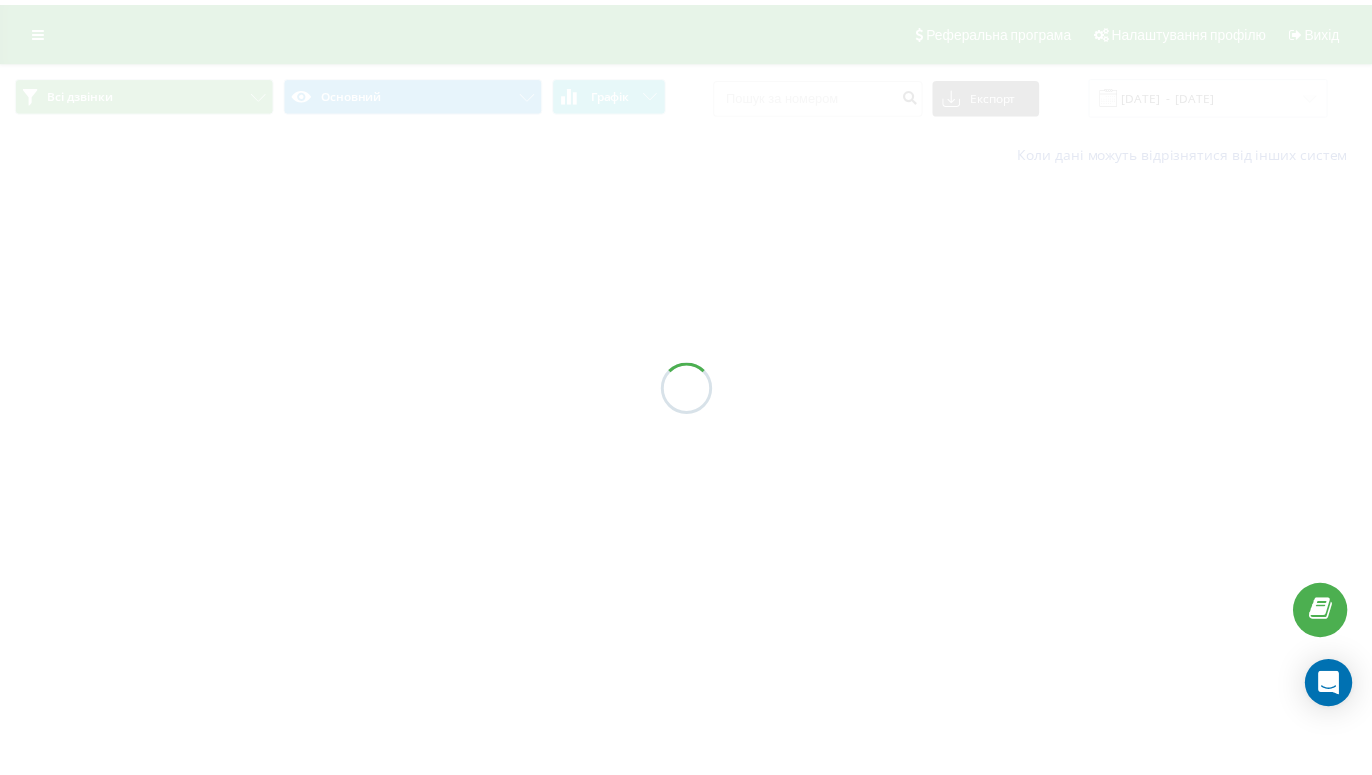 scroll, scrollTop: 0, scrollLeft: 0, axis: both 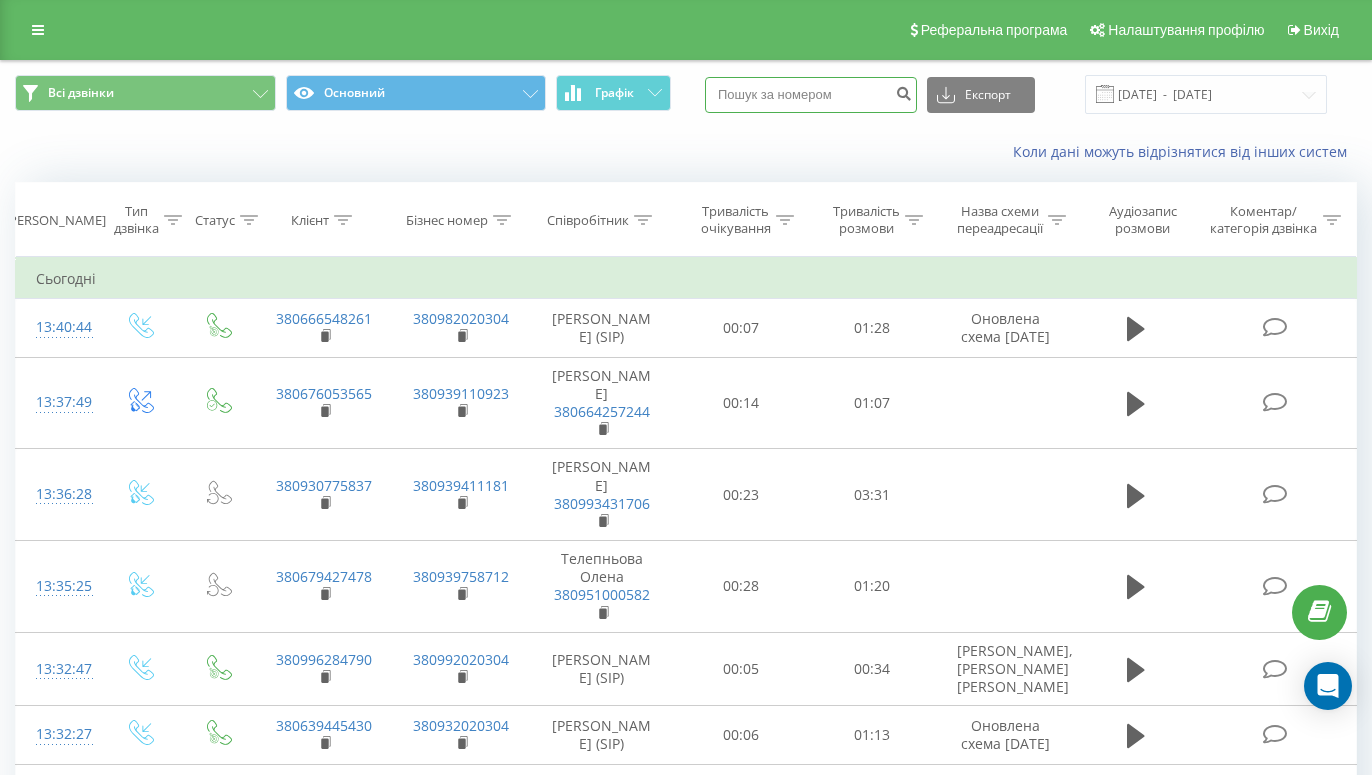 click at bounding box center [811, 95] 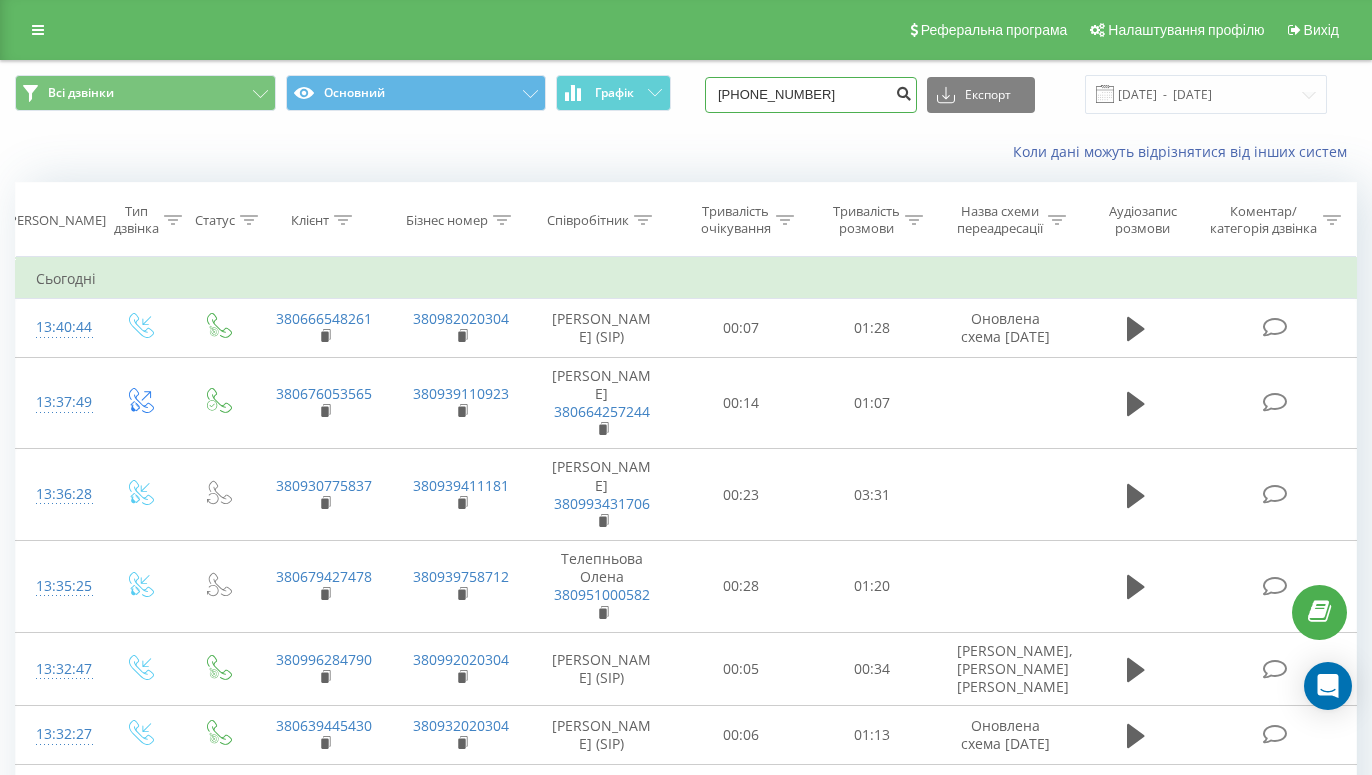type on "[PHONE_NUMBER]" 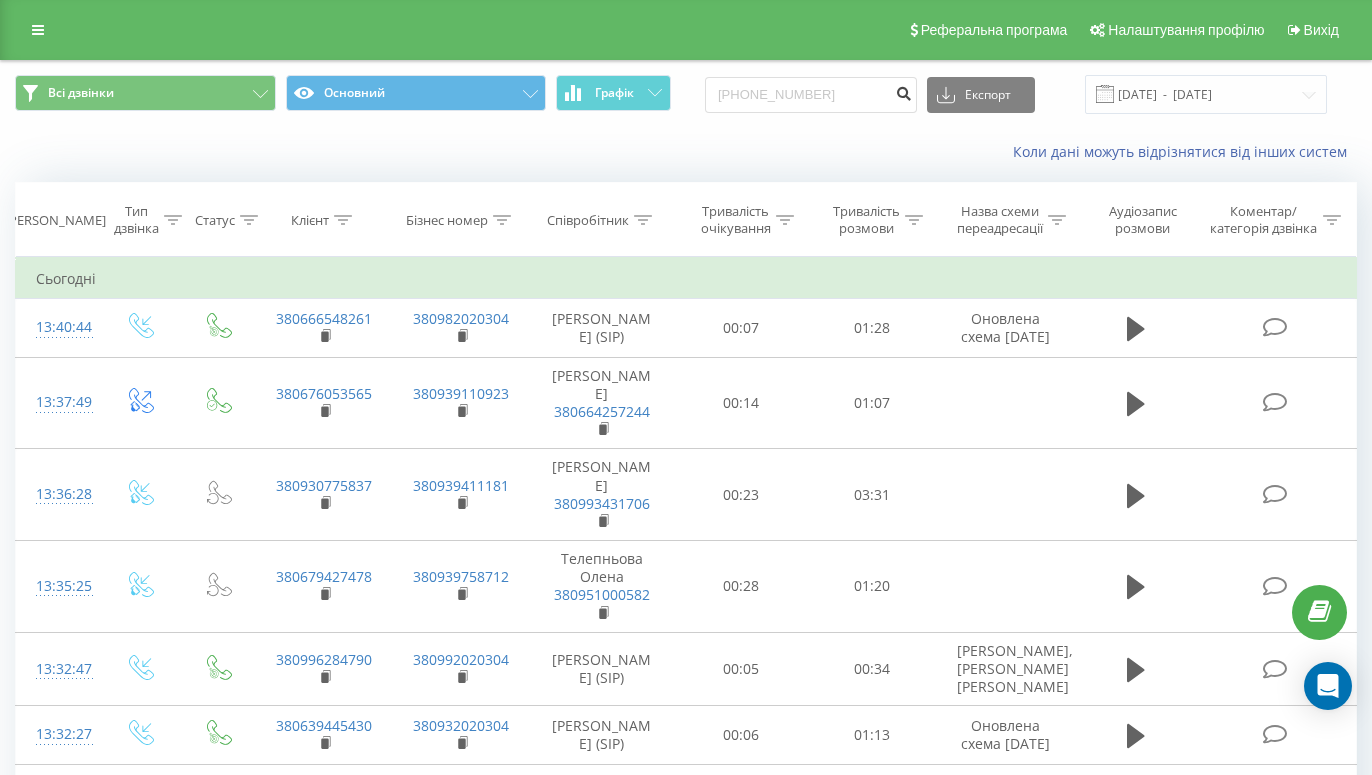 click at bounding box center (903, 91) 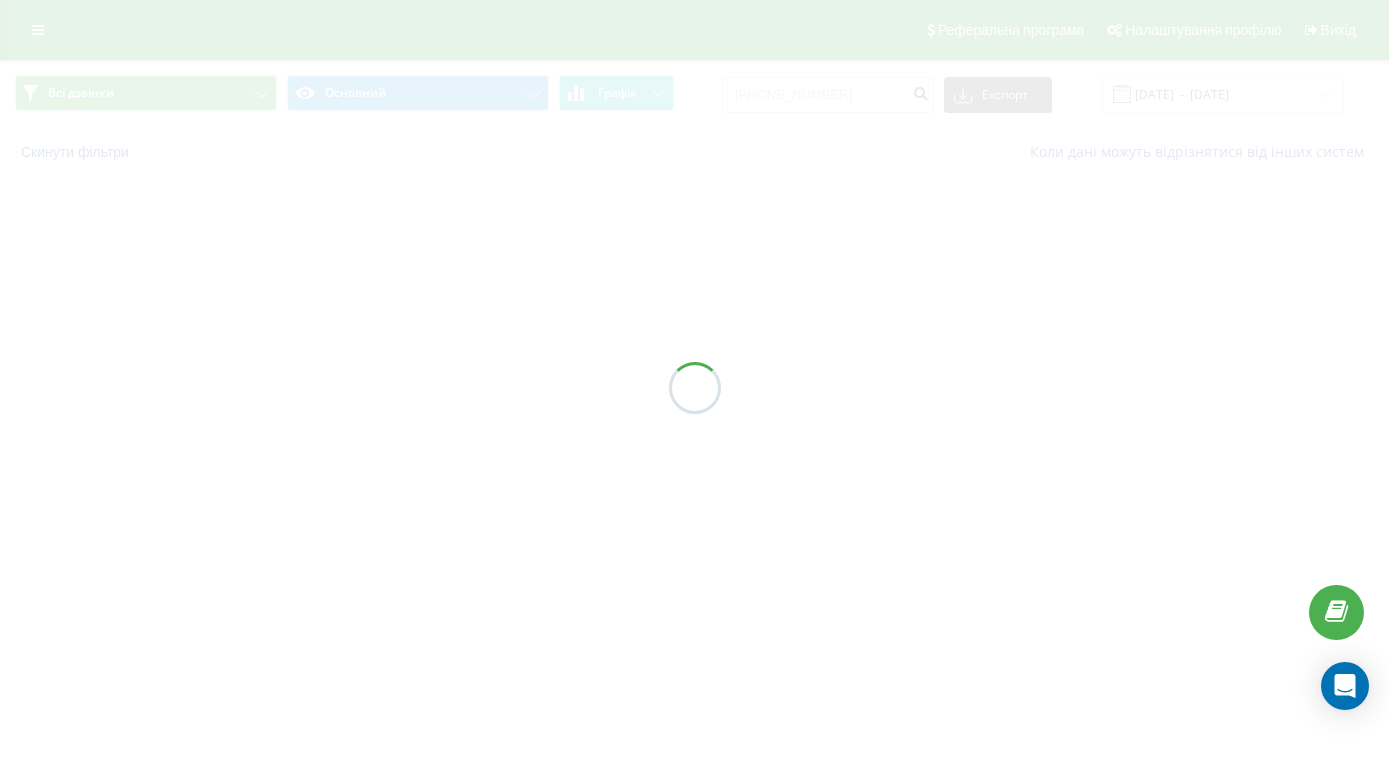 scroll, scrollTop: 0, scrollLeft: 0, axis: both 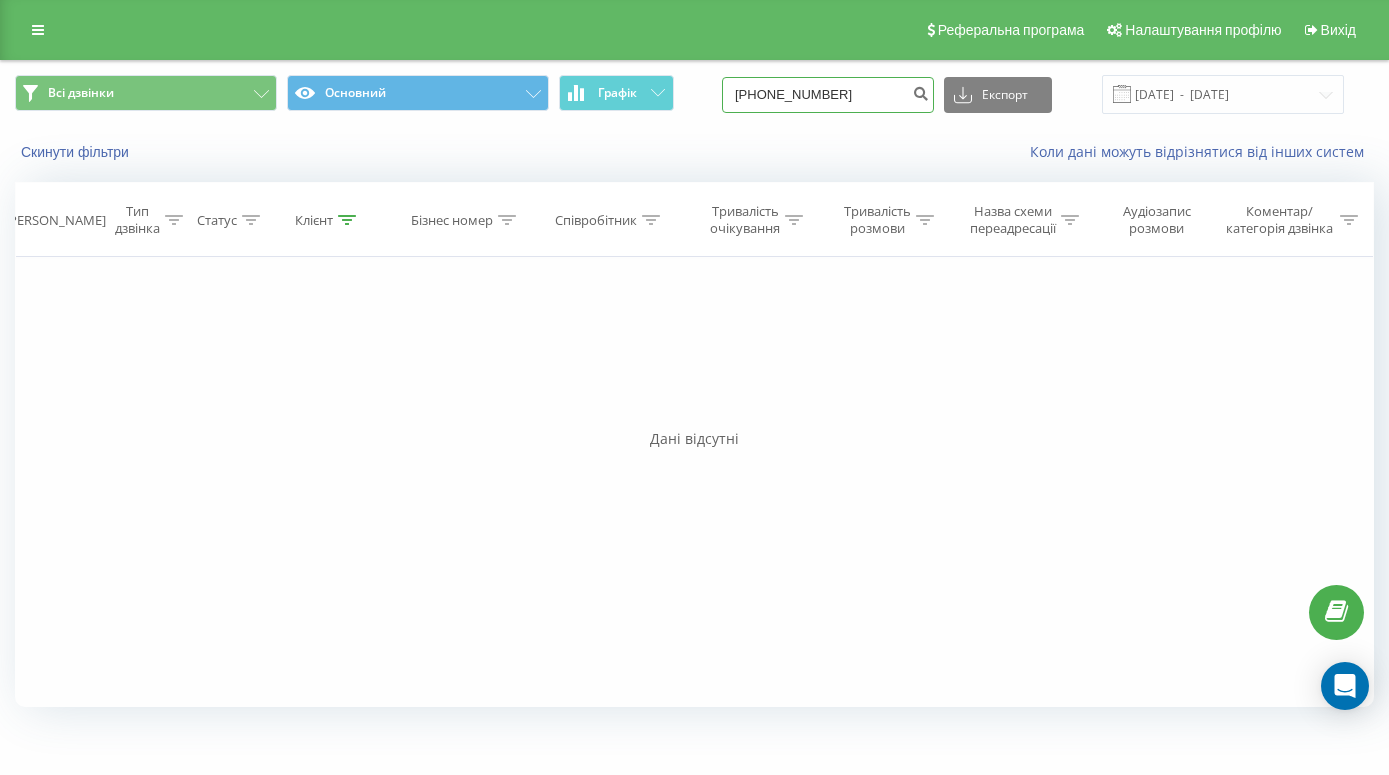 drag, startPoint x: 852, startPoint y: 93, endPoint x: 724, endPoint y: 94, distance: 128.0039 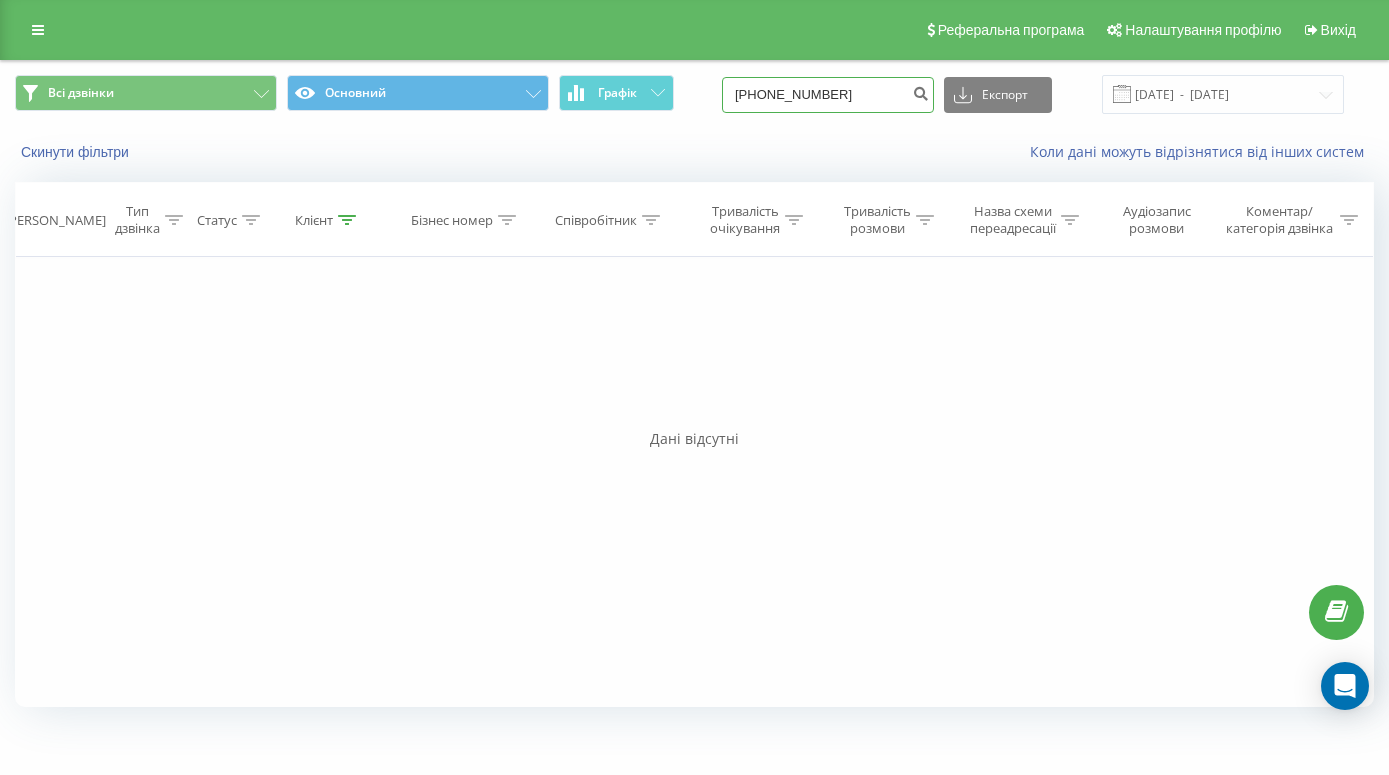 paste on "0505877127" 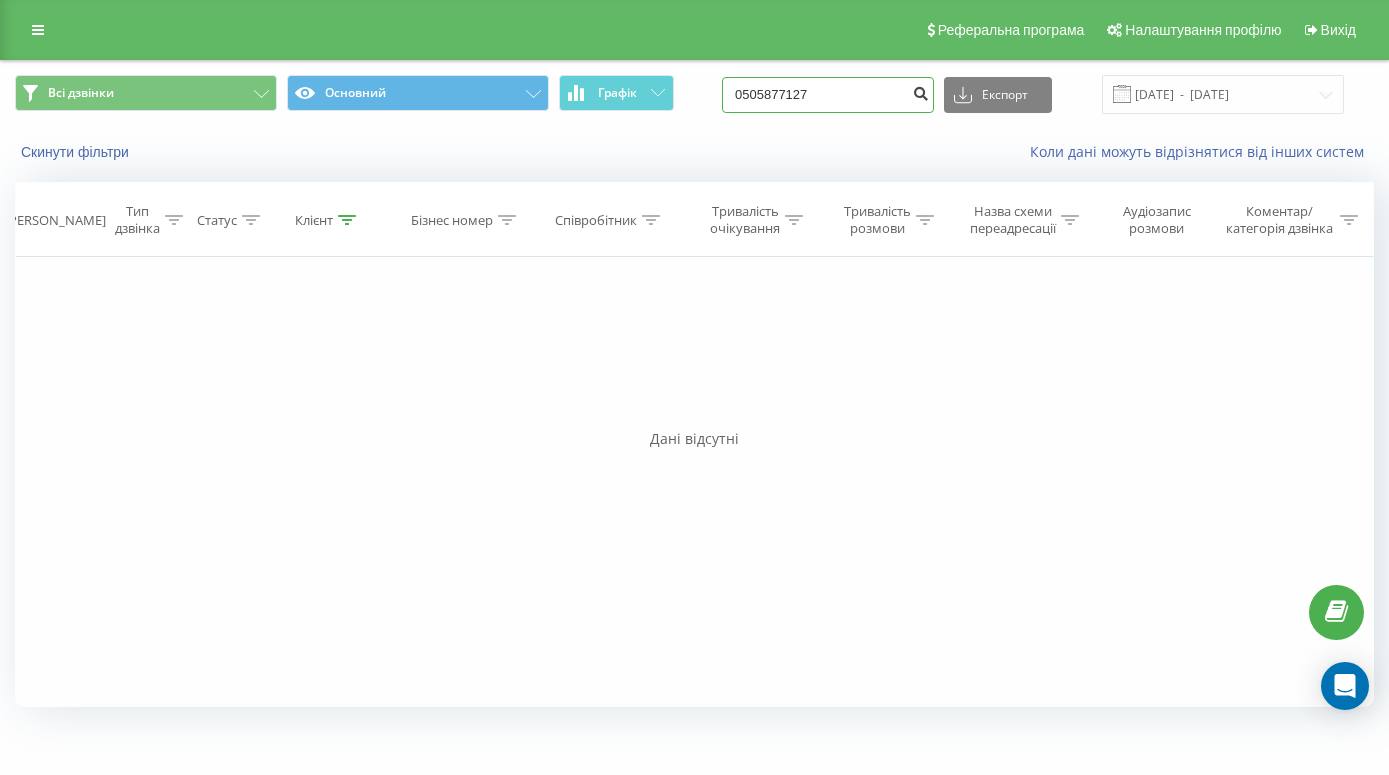 type on "0505877127" 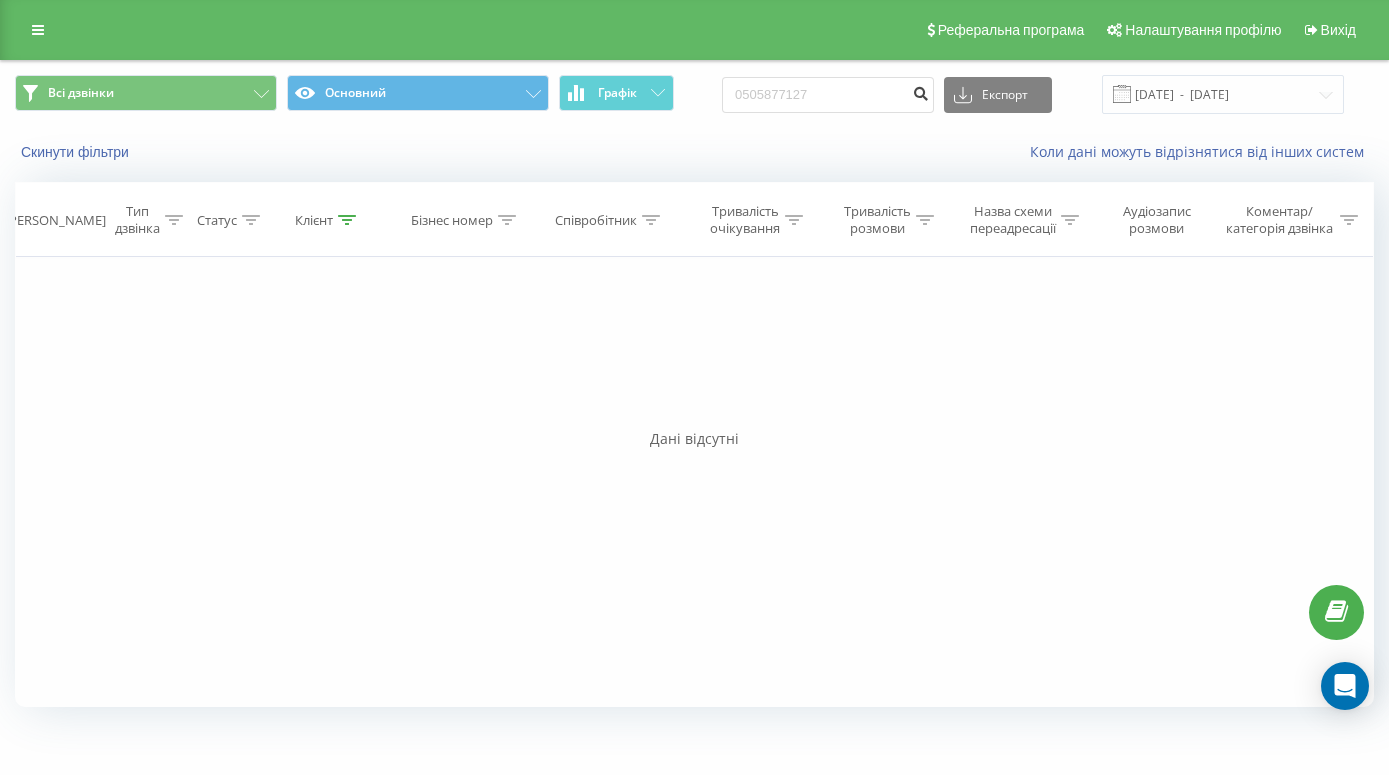 click at bounding box center (920, 91) 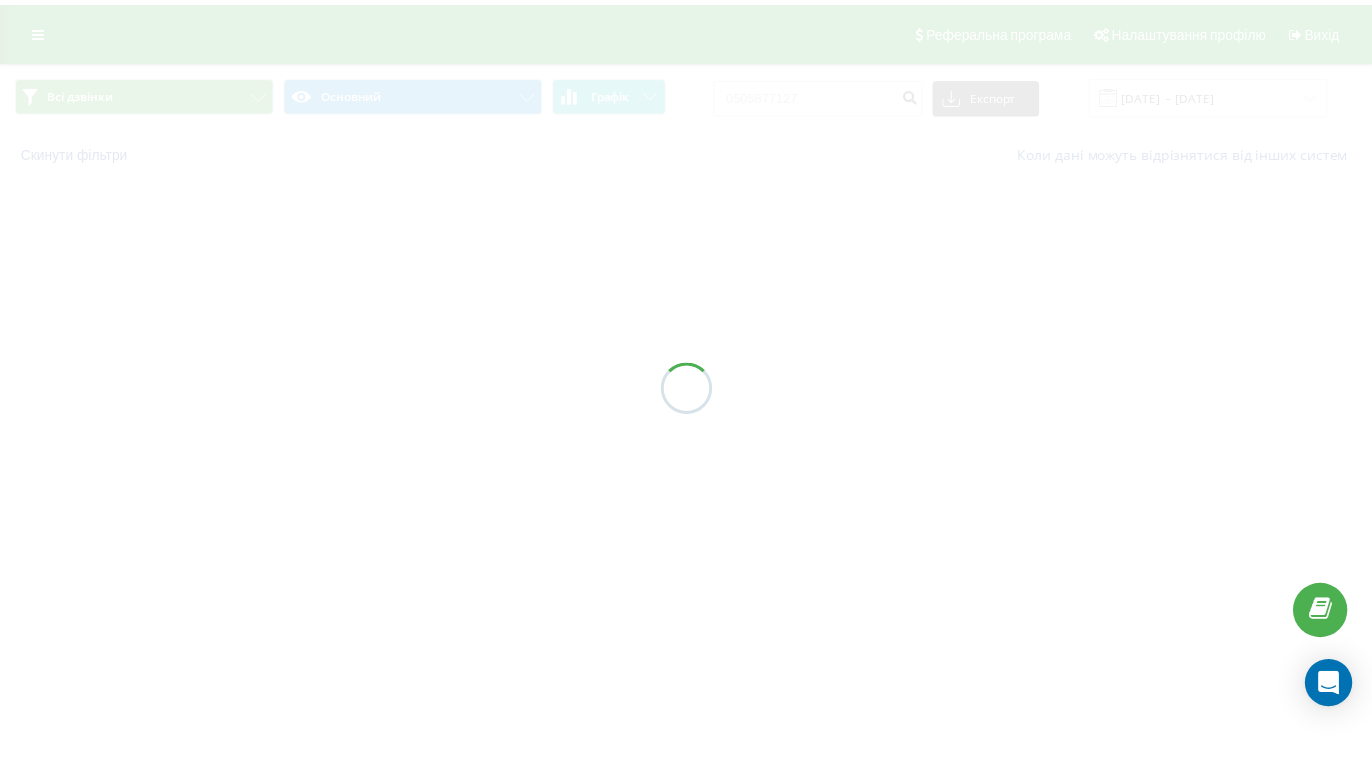 scroll, scrollTop: 0, scrollLeft: 0, axis: both 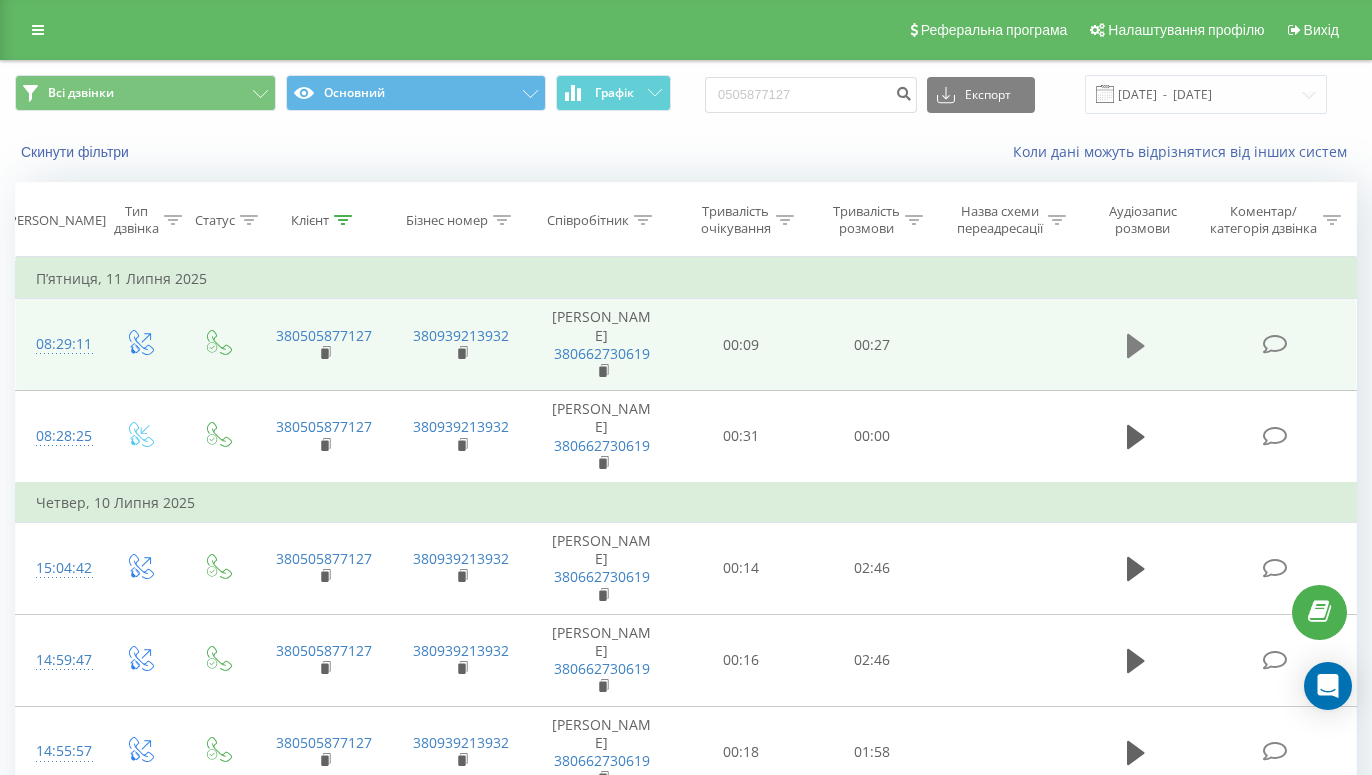 click 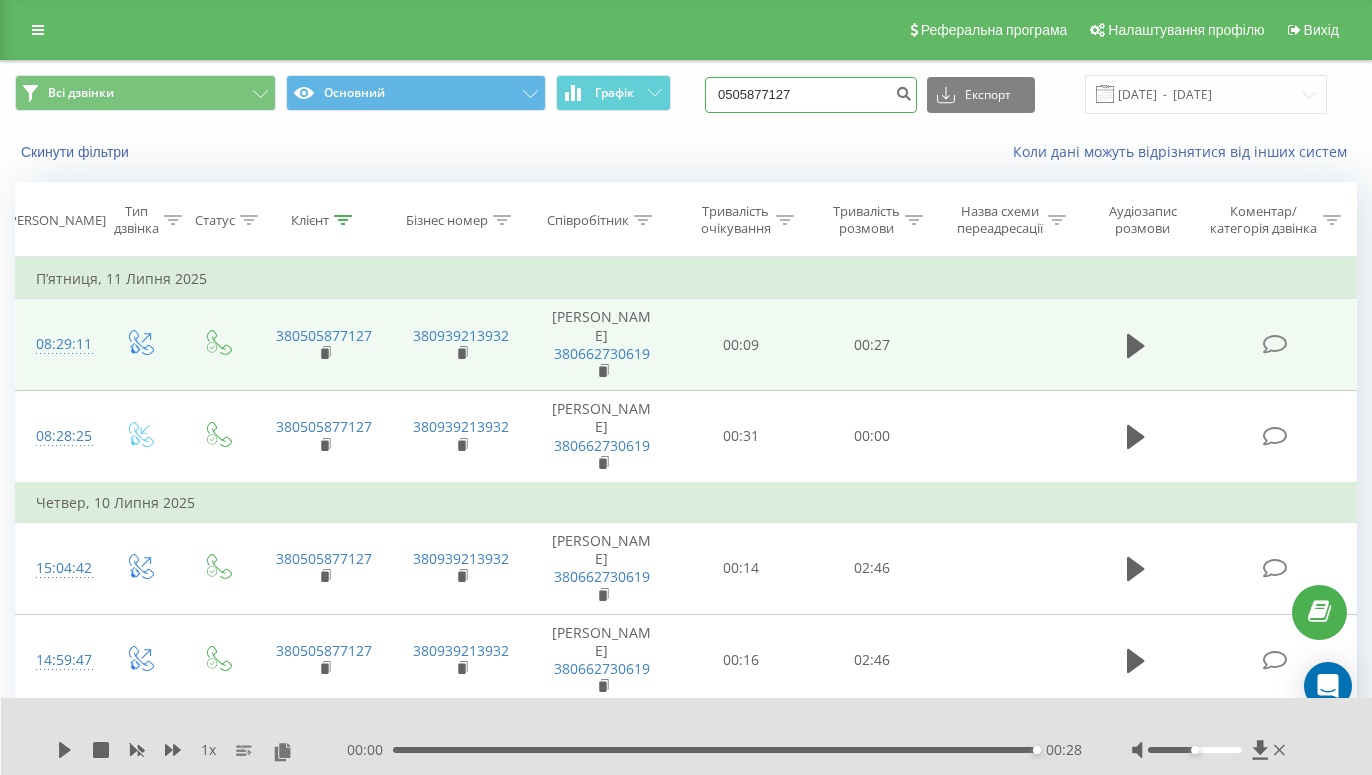 drag, startPoint x: 831, startPoint y: 102, endPoint x: 733, endPoint y: 105, distance: 98.045906 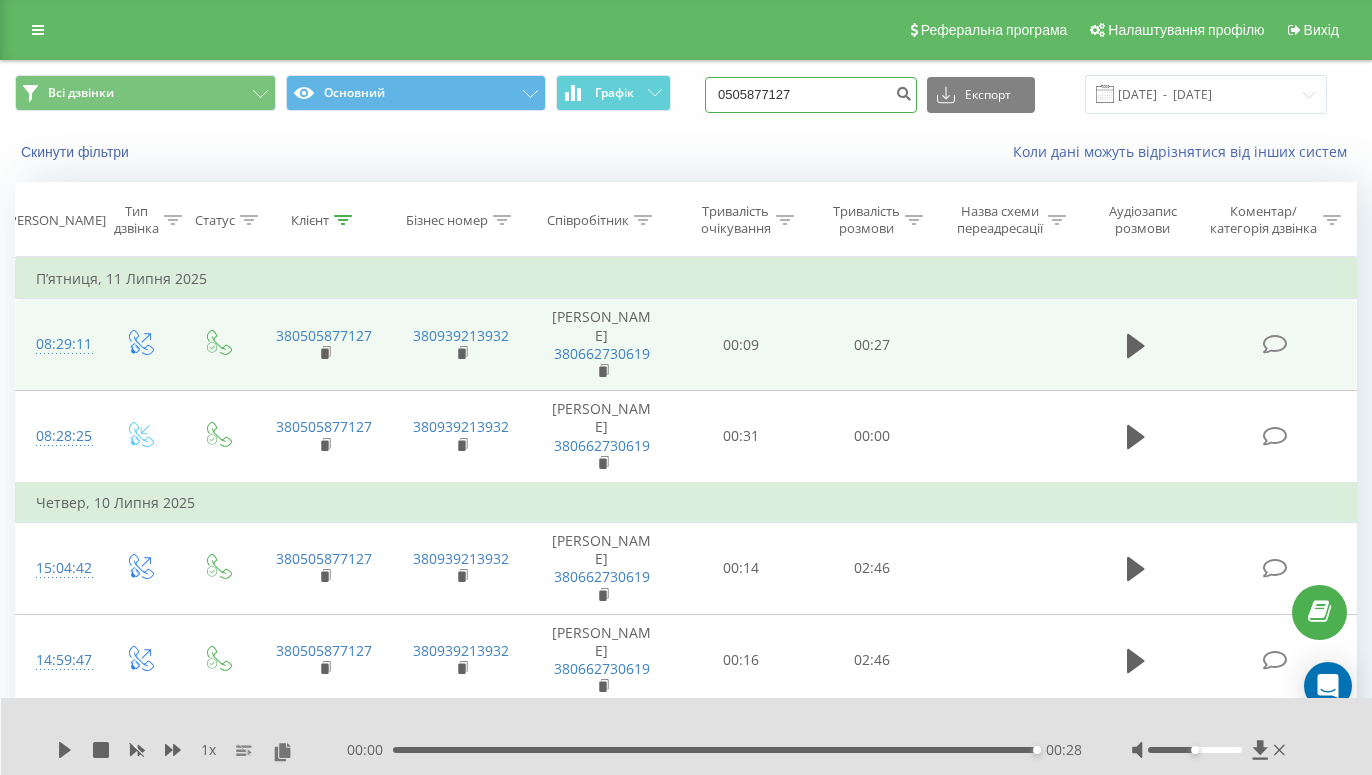paste on "380686852098" 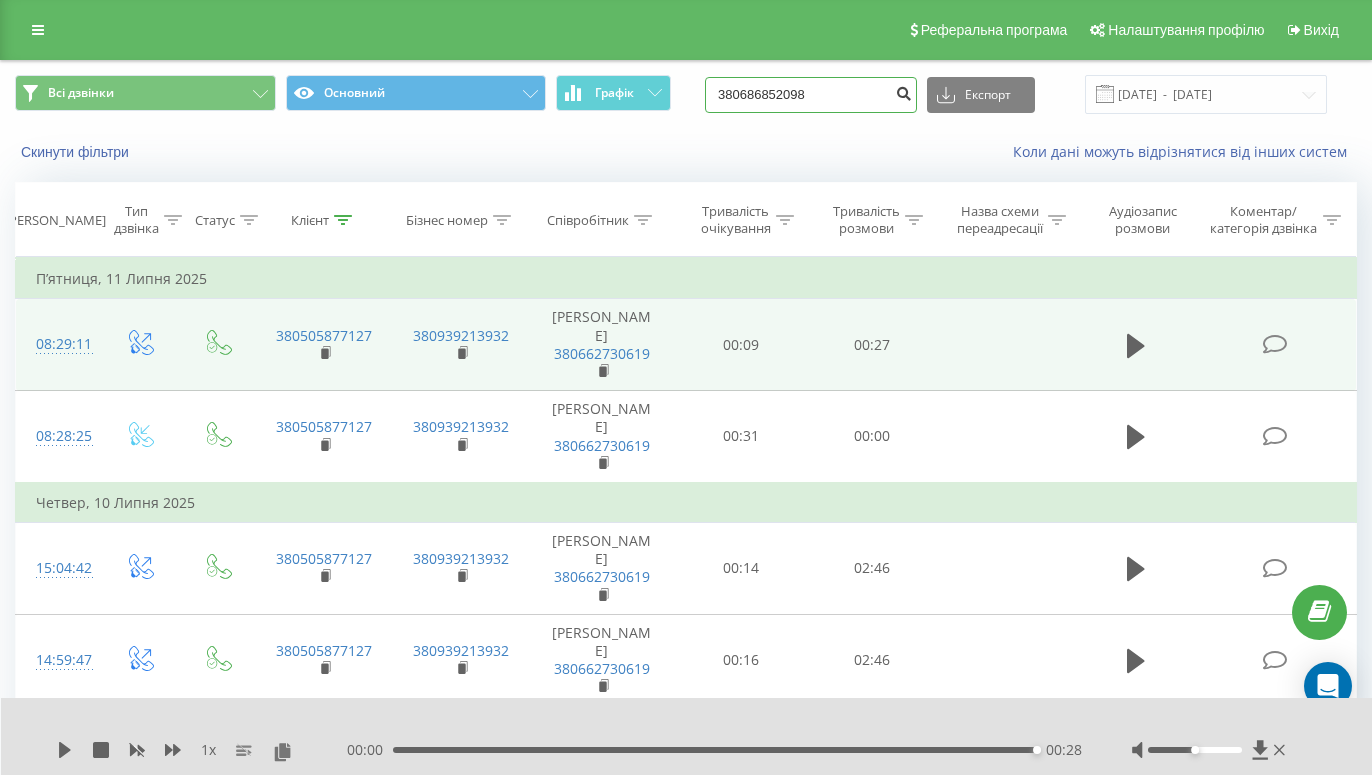 type on "380686852098" 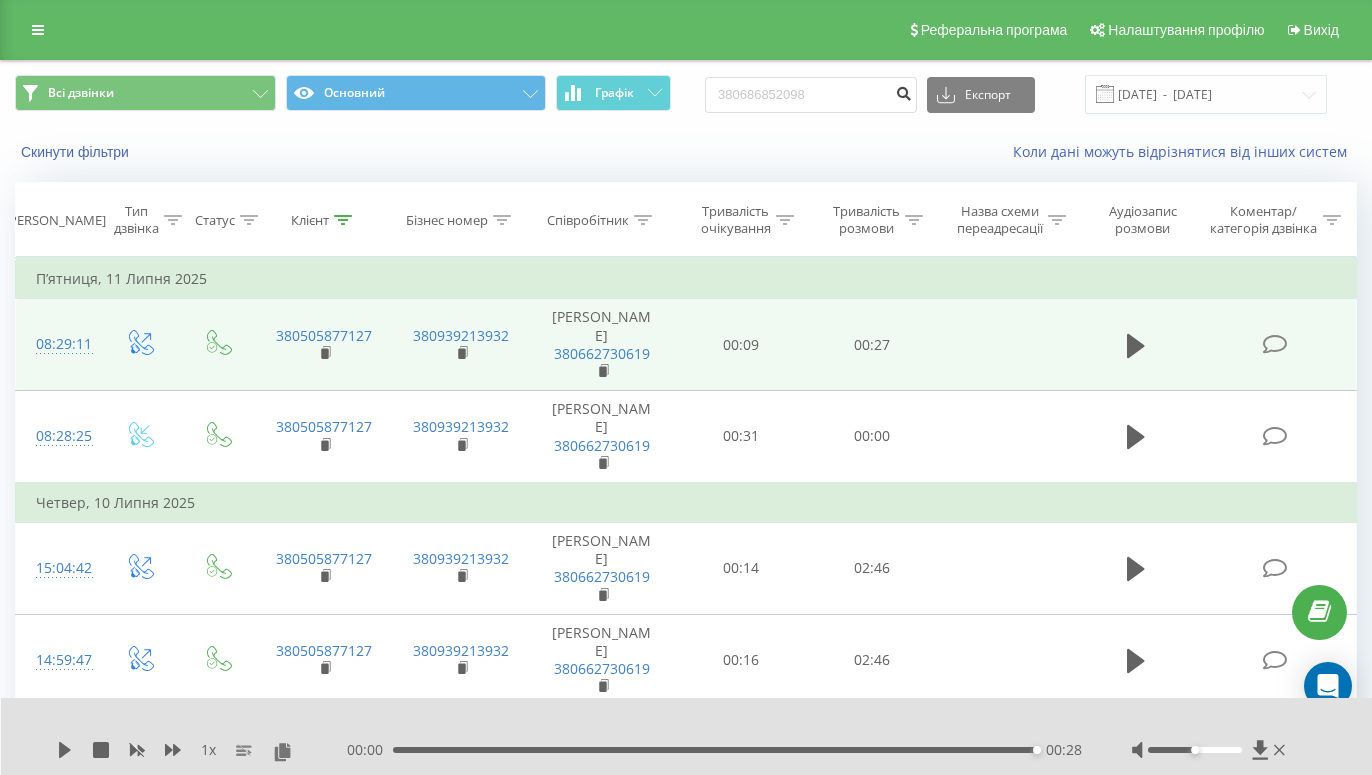 click at bounding box center (903, 91) 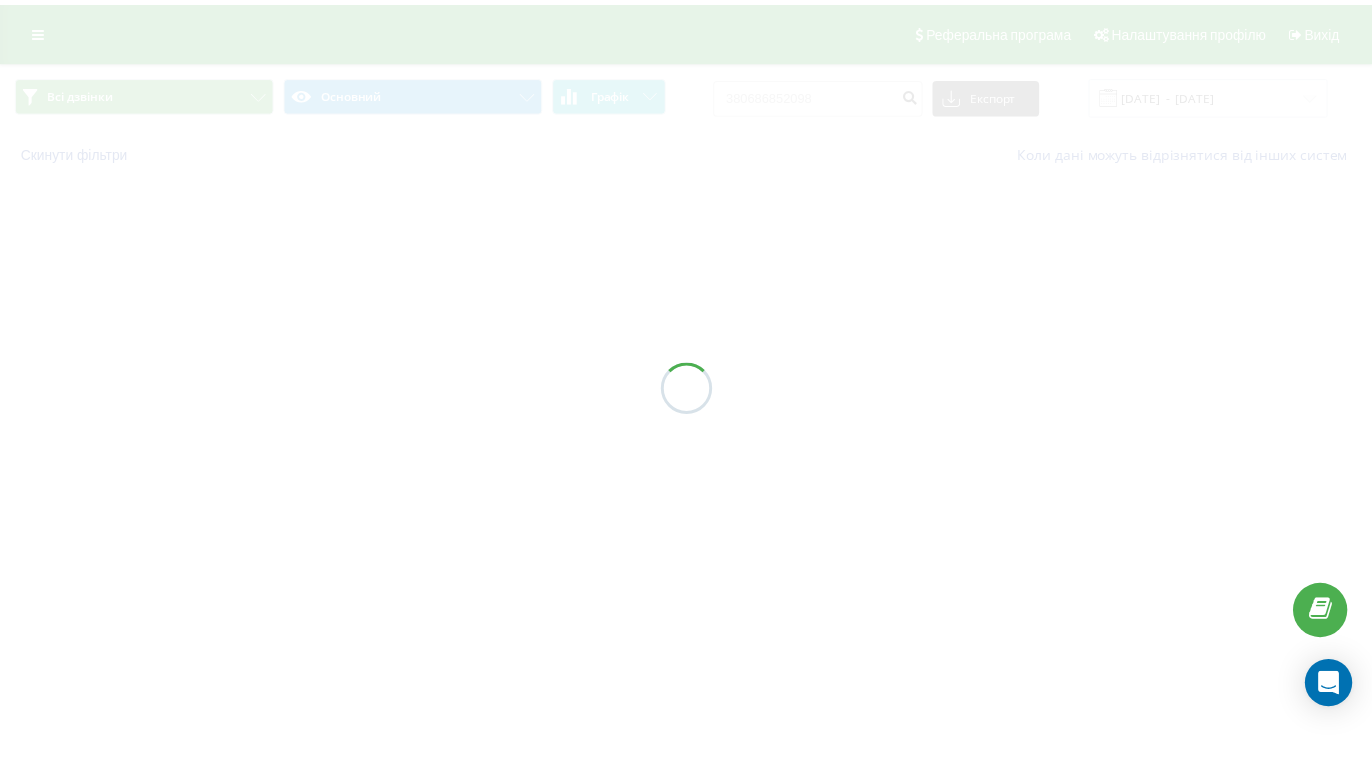 scroll, scrollTop: 0, scrollLeft: 0, axis: both 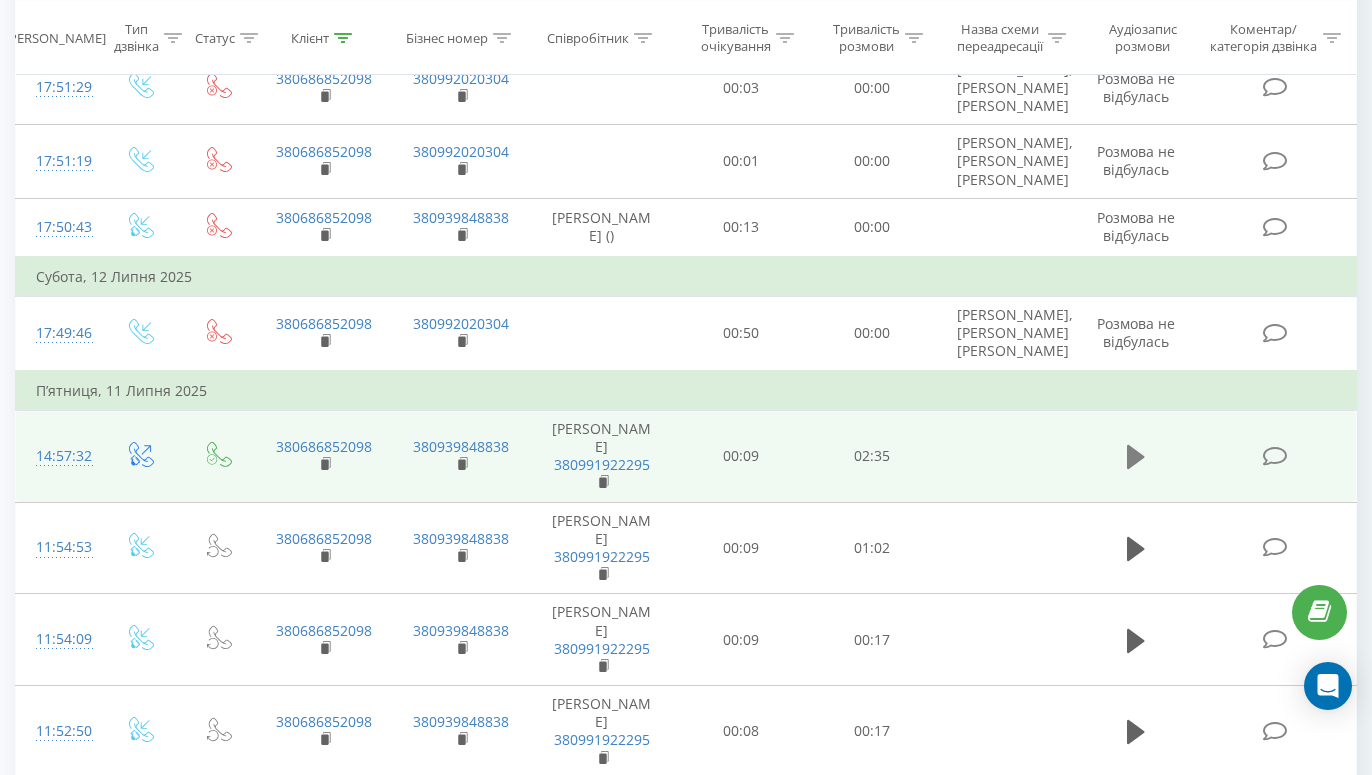 click 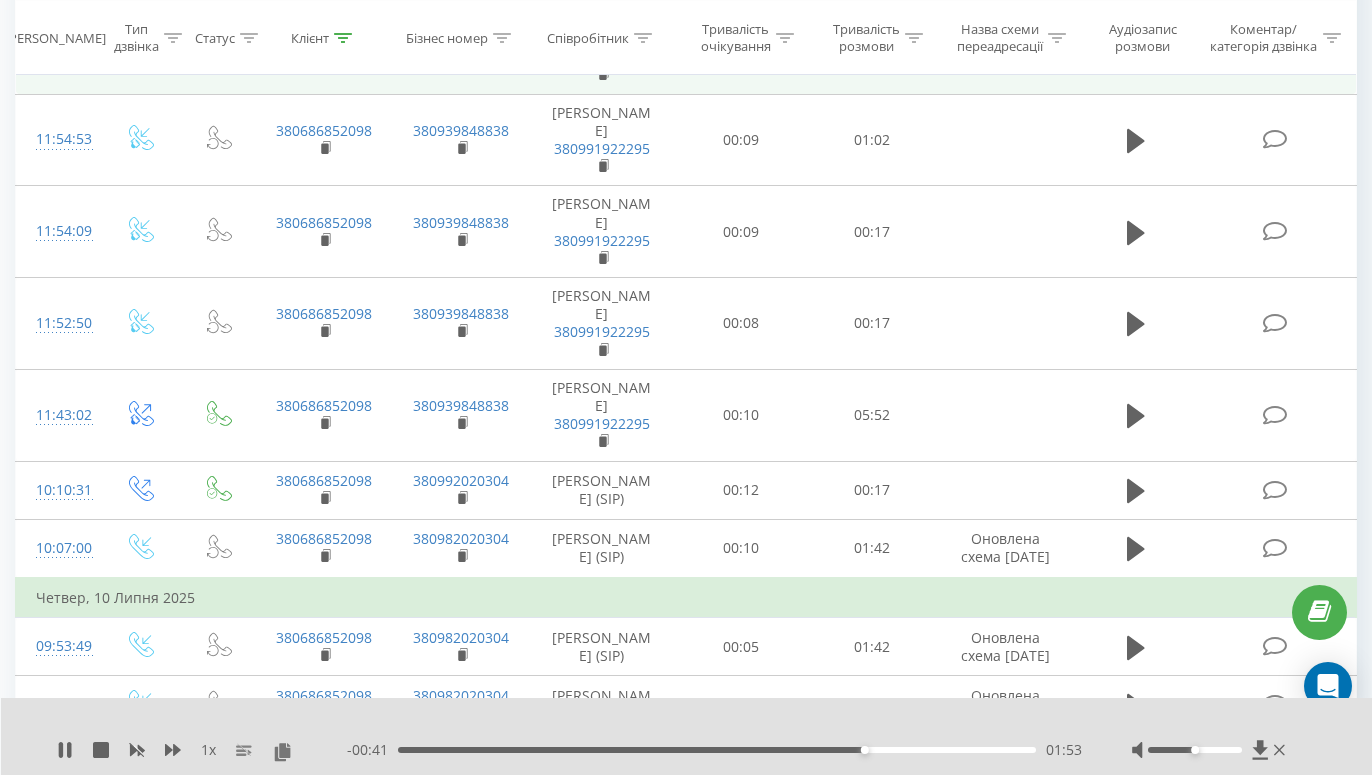 scroll, scrollTop: 816, scrollLeft: 0, axis: vertical 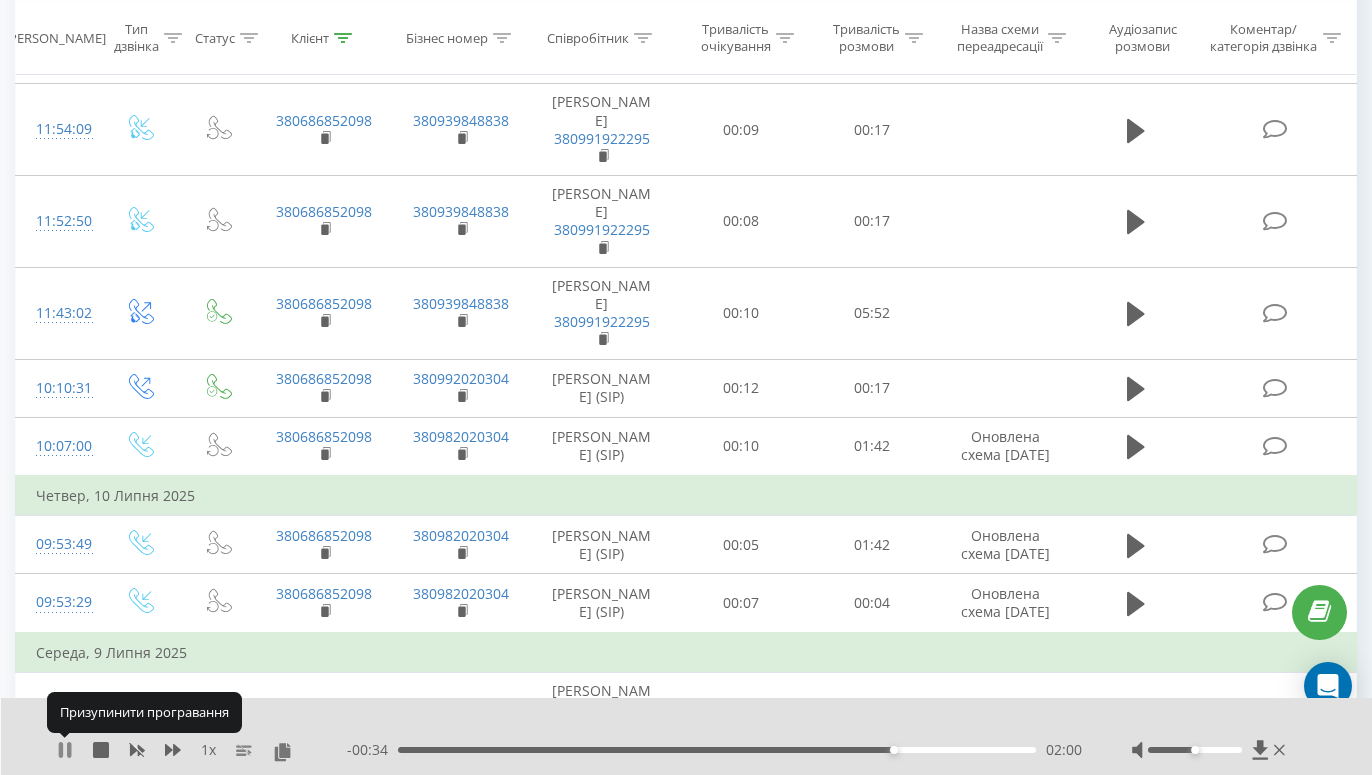 click 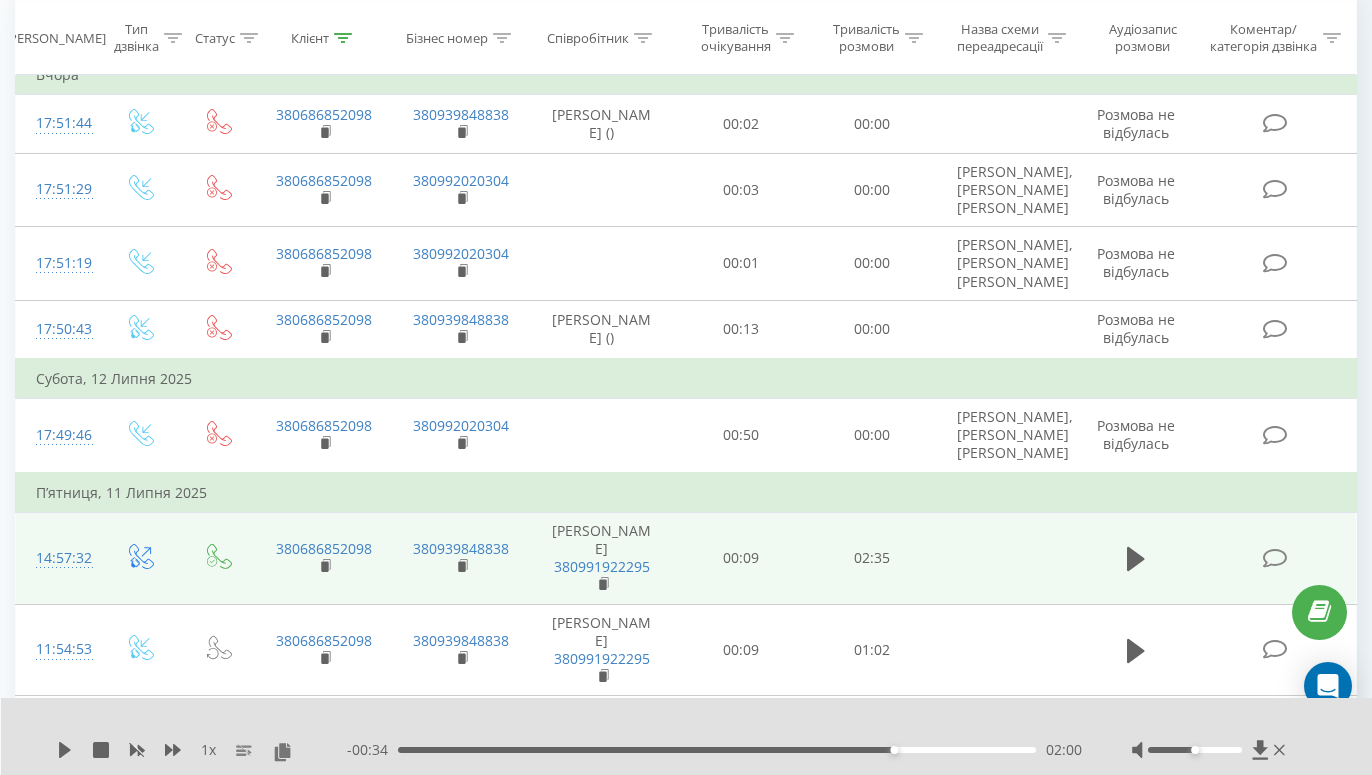 scroll, scrollTop: 0, scrollLeft: 0, axis: both 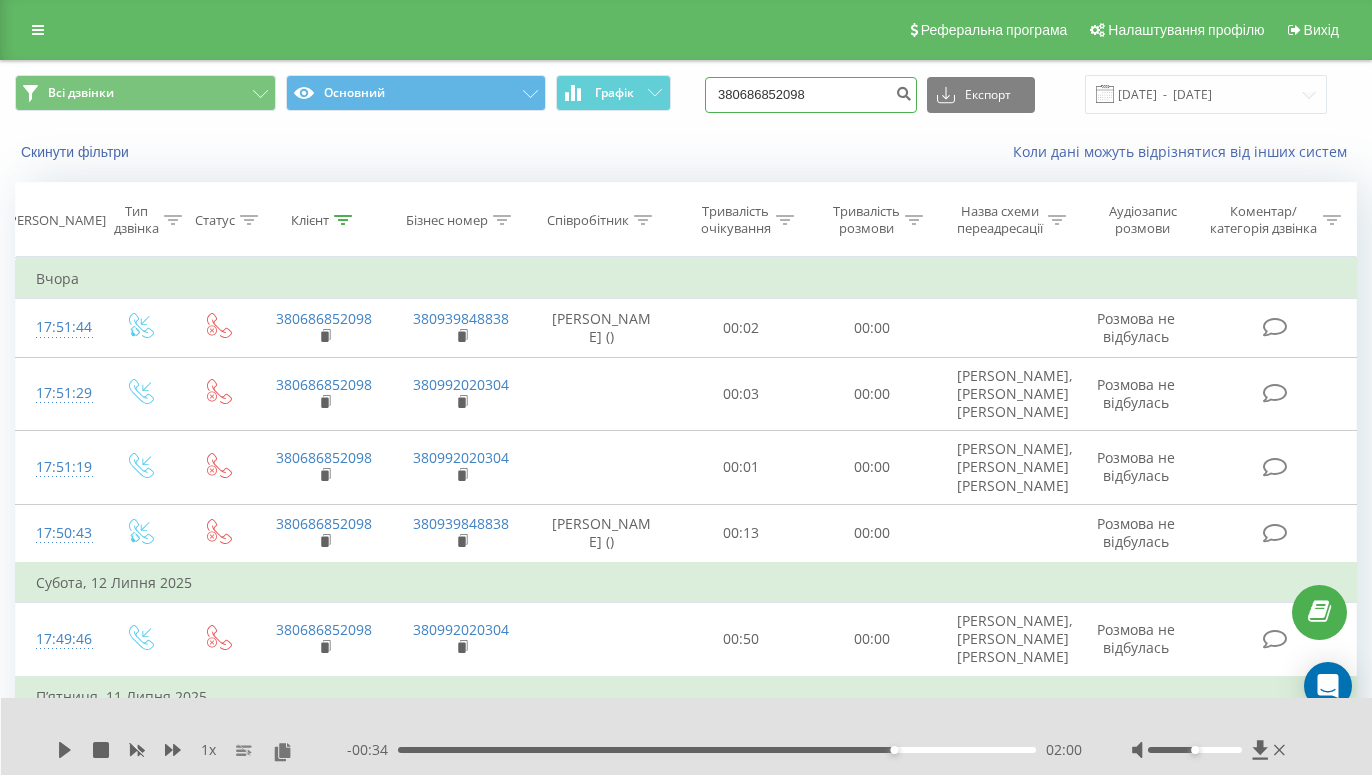 drag, startPoint x: 832, startPoint y: 92, endPoint x: 686, endPoint y: 82, distance: 146.34207 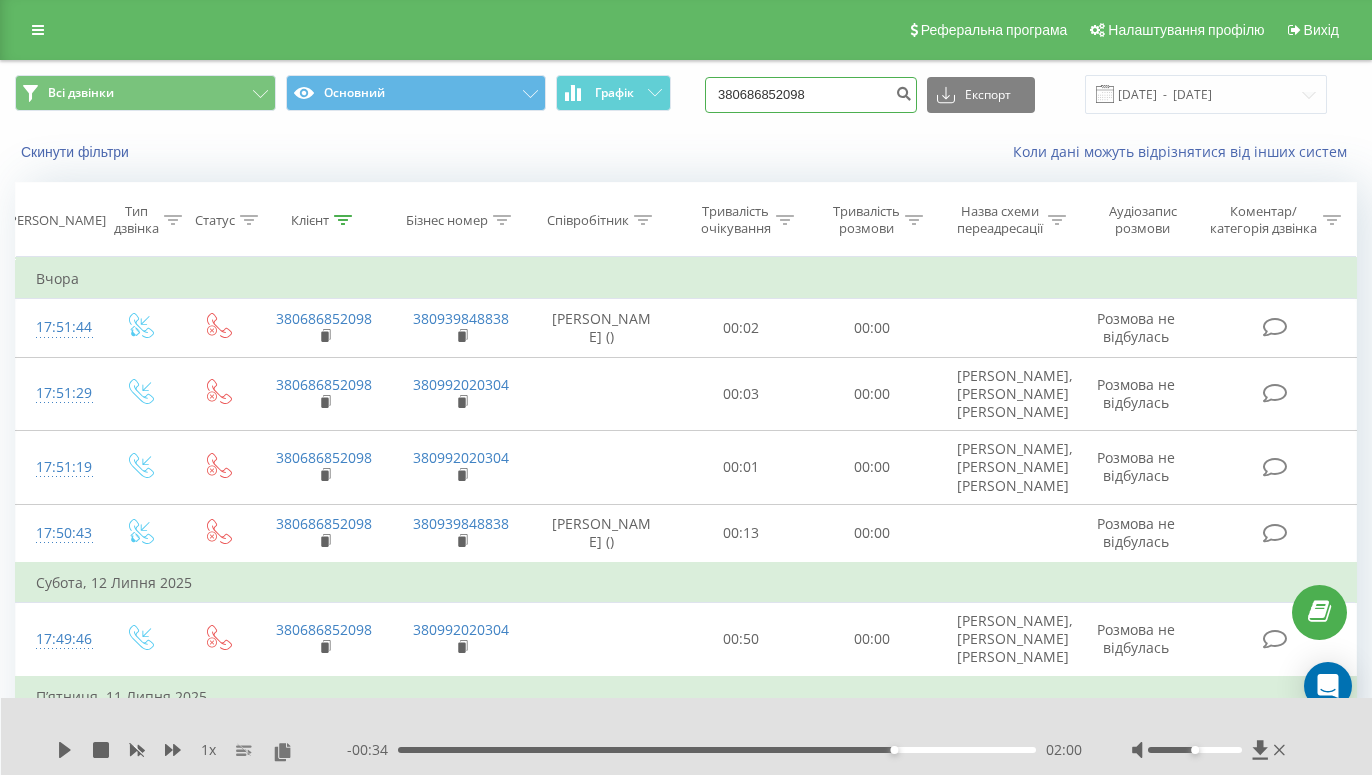 paste on "+380 (97) 697 16 6" 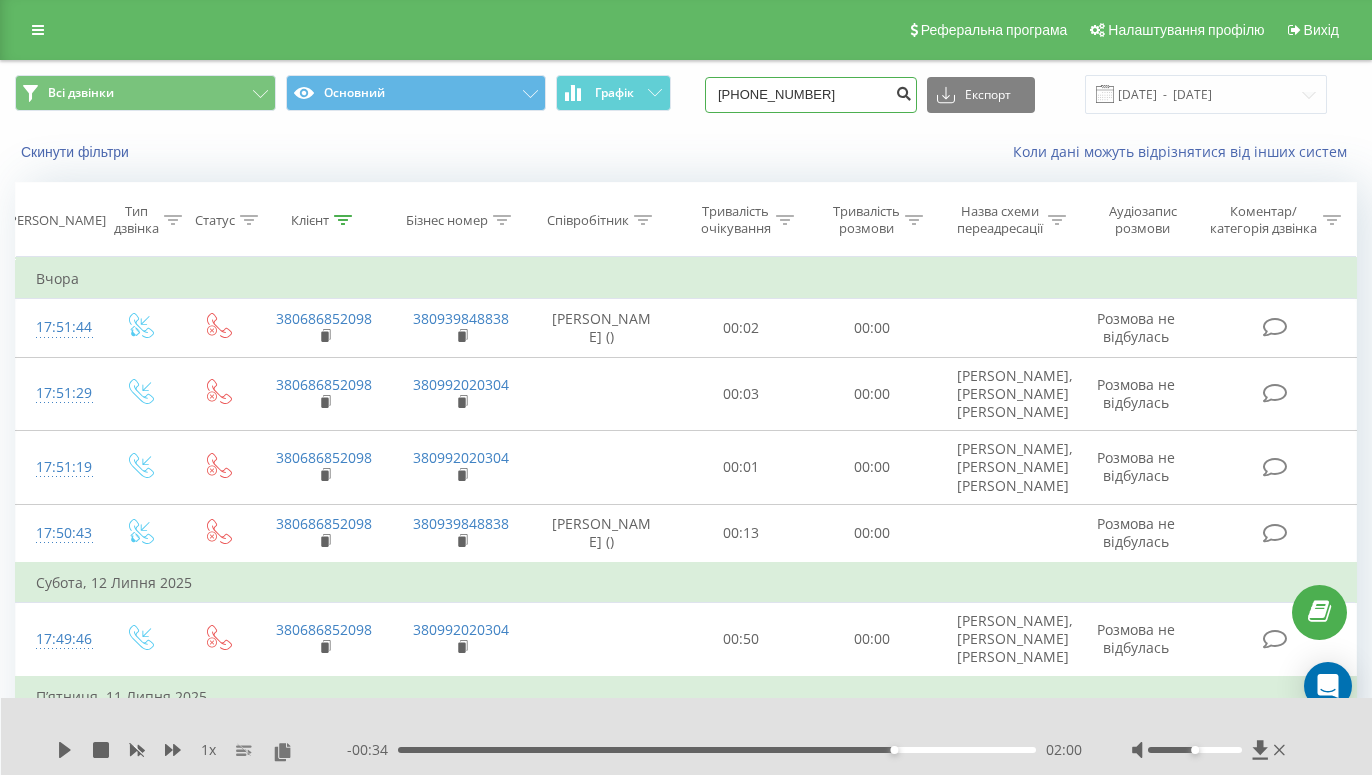 type on "+380 (97) 697 16 68" 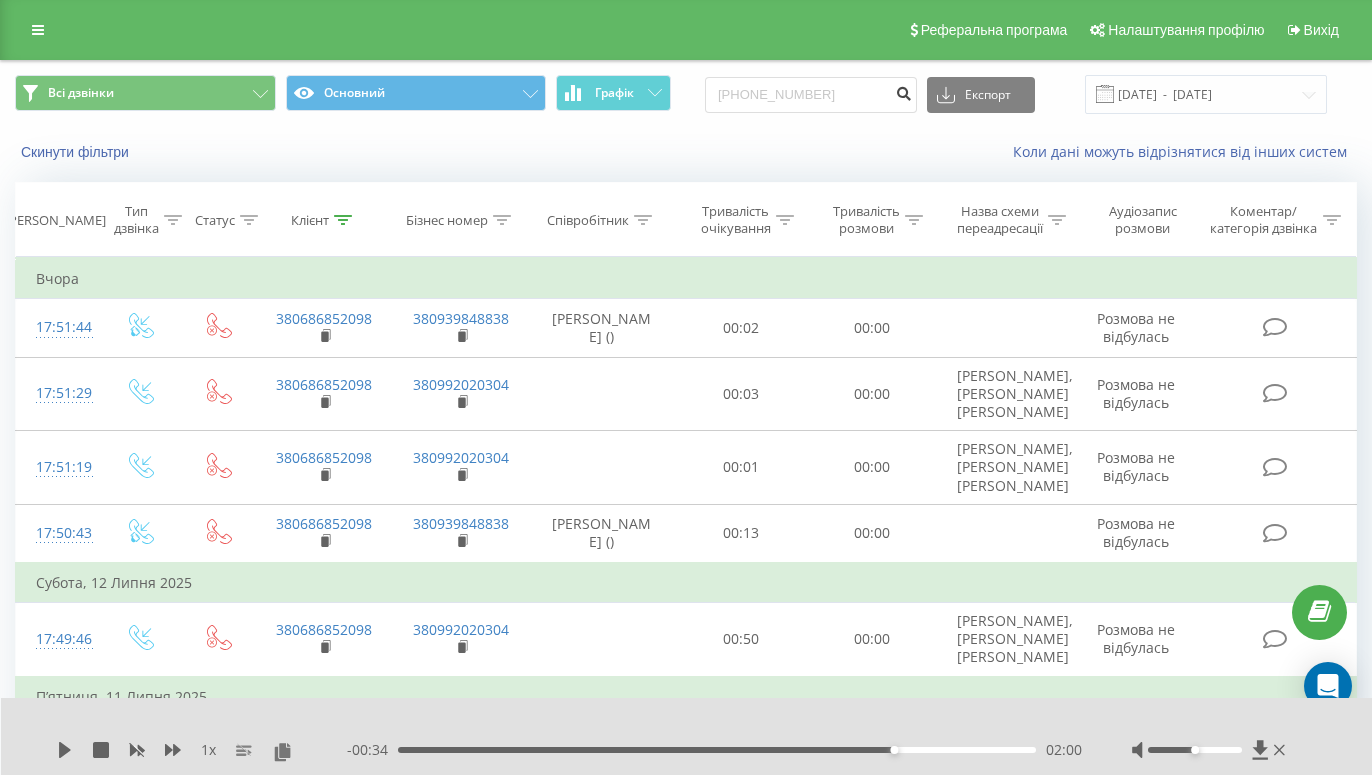 click at bounding box center (903, 91) 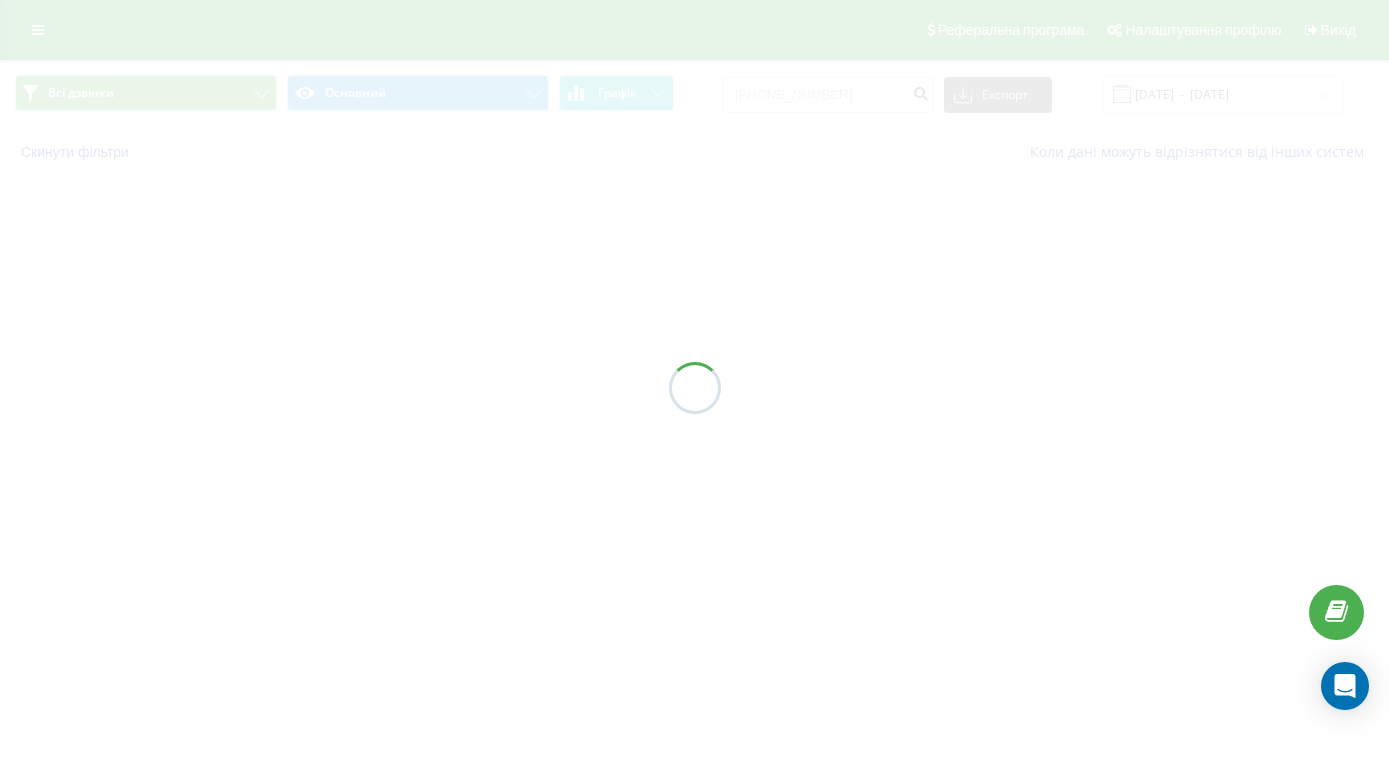 scroll, scrollTop: 0, scrollLeft: 0, axis: both 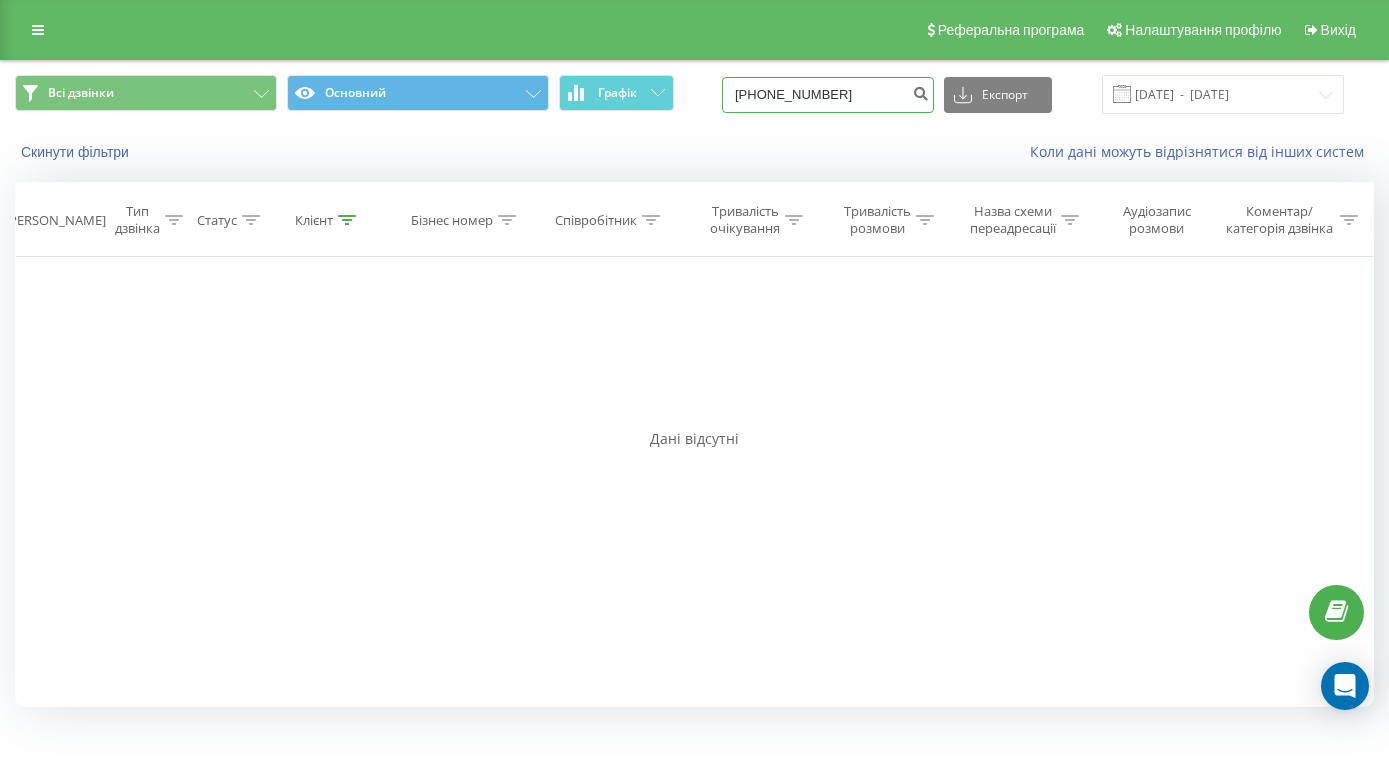 click on "[PHONE_NUMBER]" at bounding box center (828, 95) 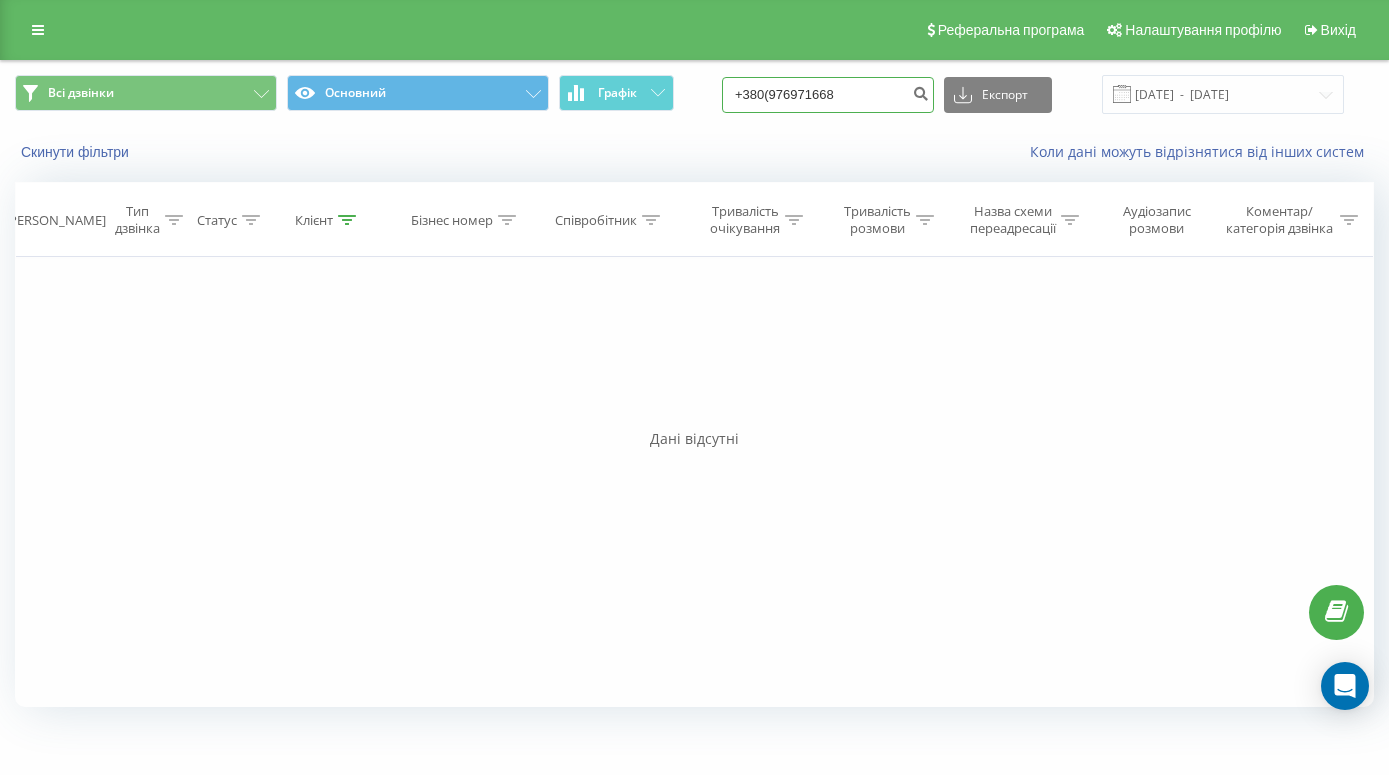 type on "[PHONE_NUMBER]" 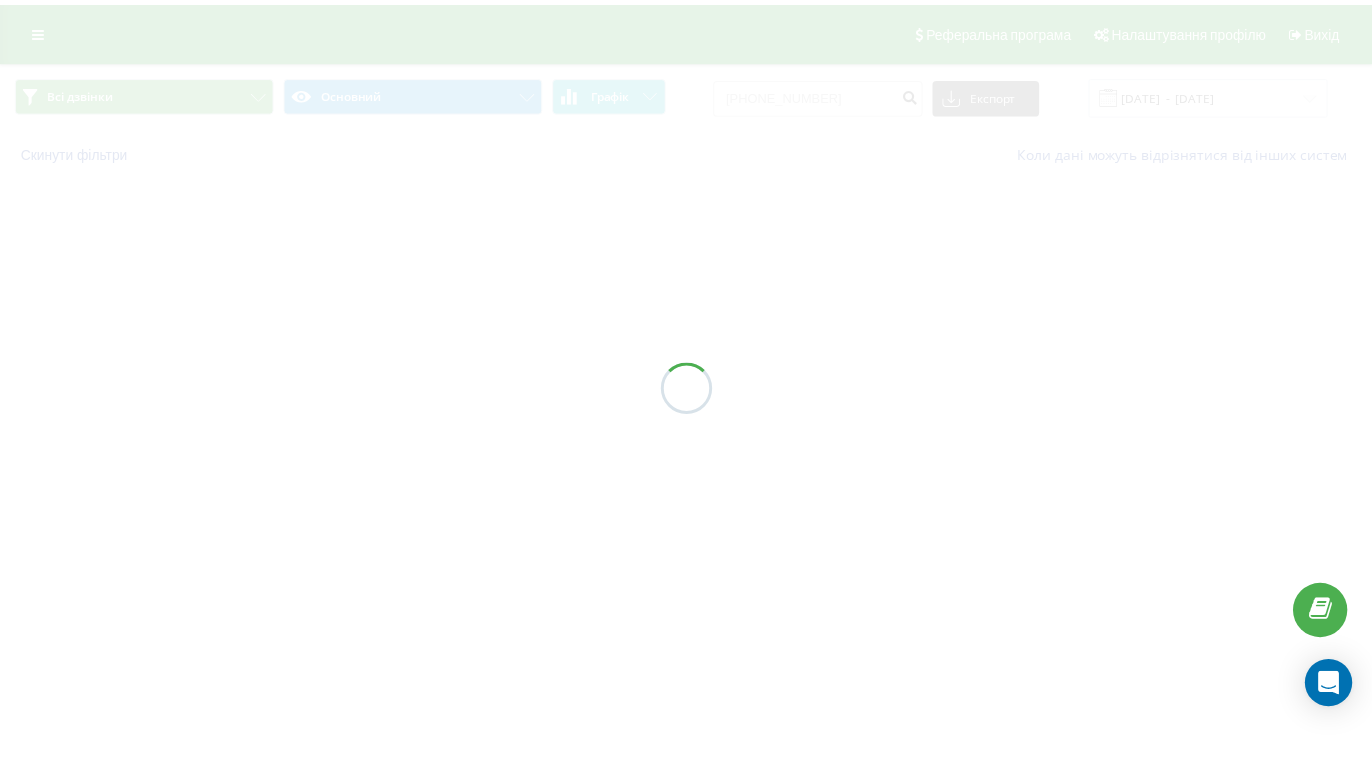 scroll, scrollTop: 0, scrollLeft: 0, axis: both 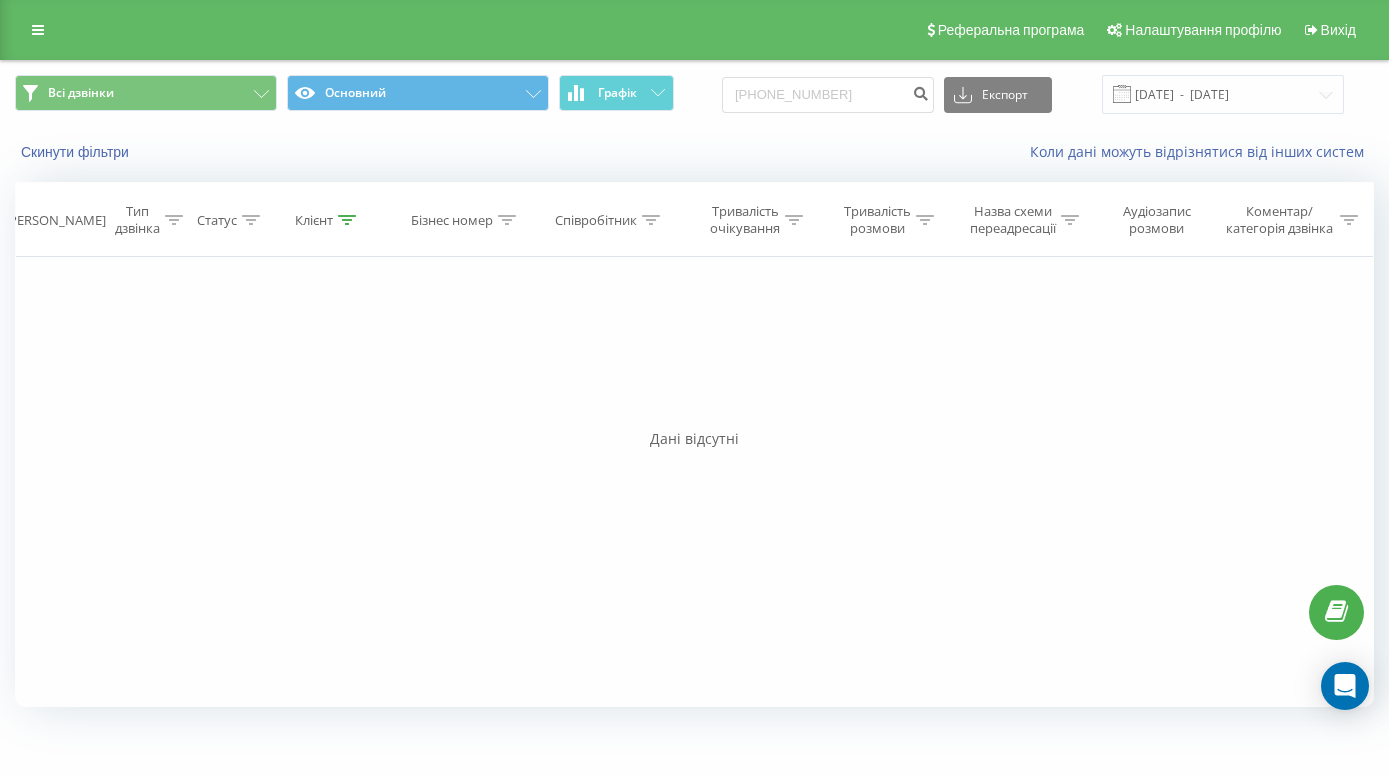 click on "Фільтрувати за умовою Дорівнює Введіть значення Скасувати OK Фільтрувати за умовою Дорівнює Введіть значення Скасувати OK Фільтрувати за умовою Містить Скасувати OK Фільтрувати за умовою Містить Скасувати OK Фільтрувати за умовою Містить Скасувати OK Фільтрувати за умовою Дорівнює Скасувати OK Фільтрувати за умовою Дорівнює Скасувати OK Фільтрувати за умовою Містить Скасувати OK Фільтрувати за умовою Дорівнює Введіть значення Скасувати OK" at bounding box center (694, 482) 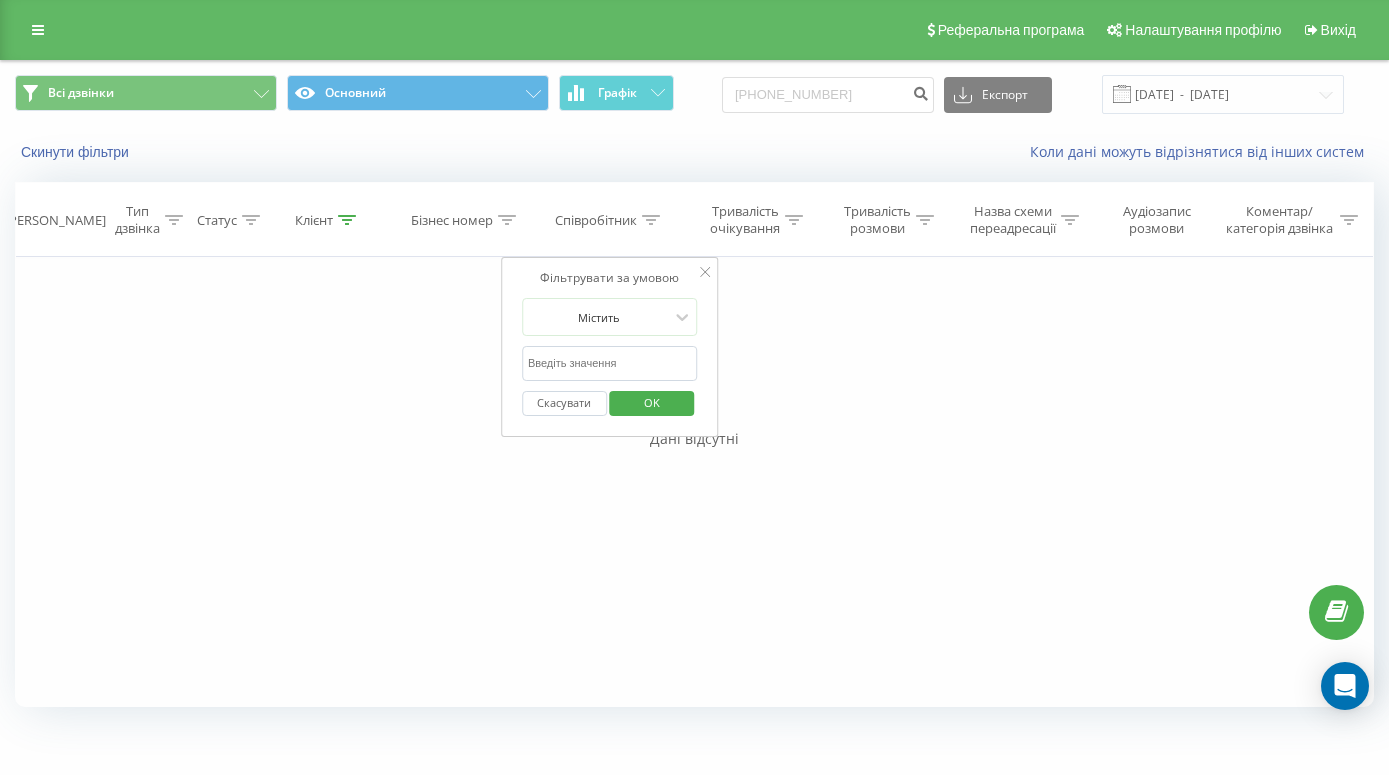 click at bounding box center (610, 363) 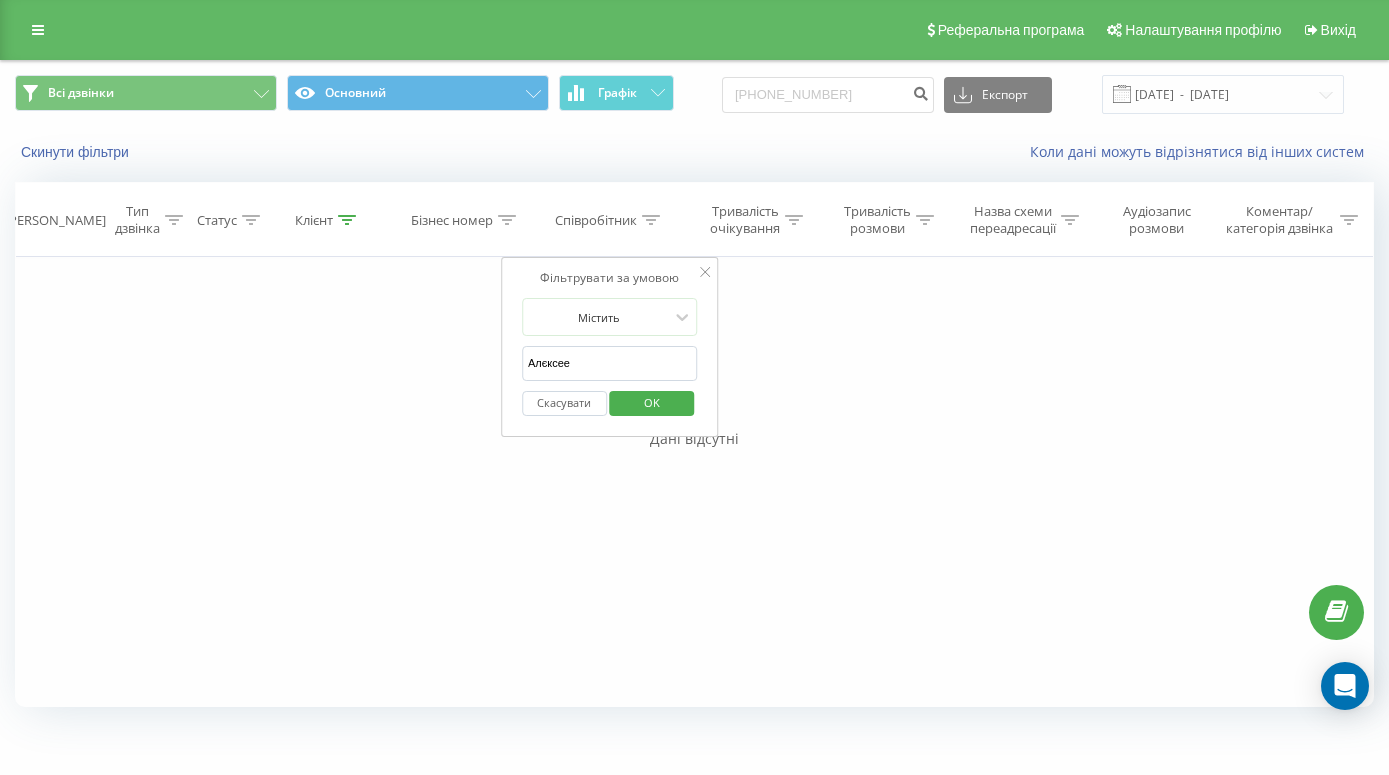type on "Алєксеев" 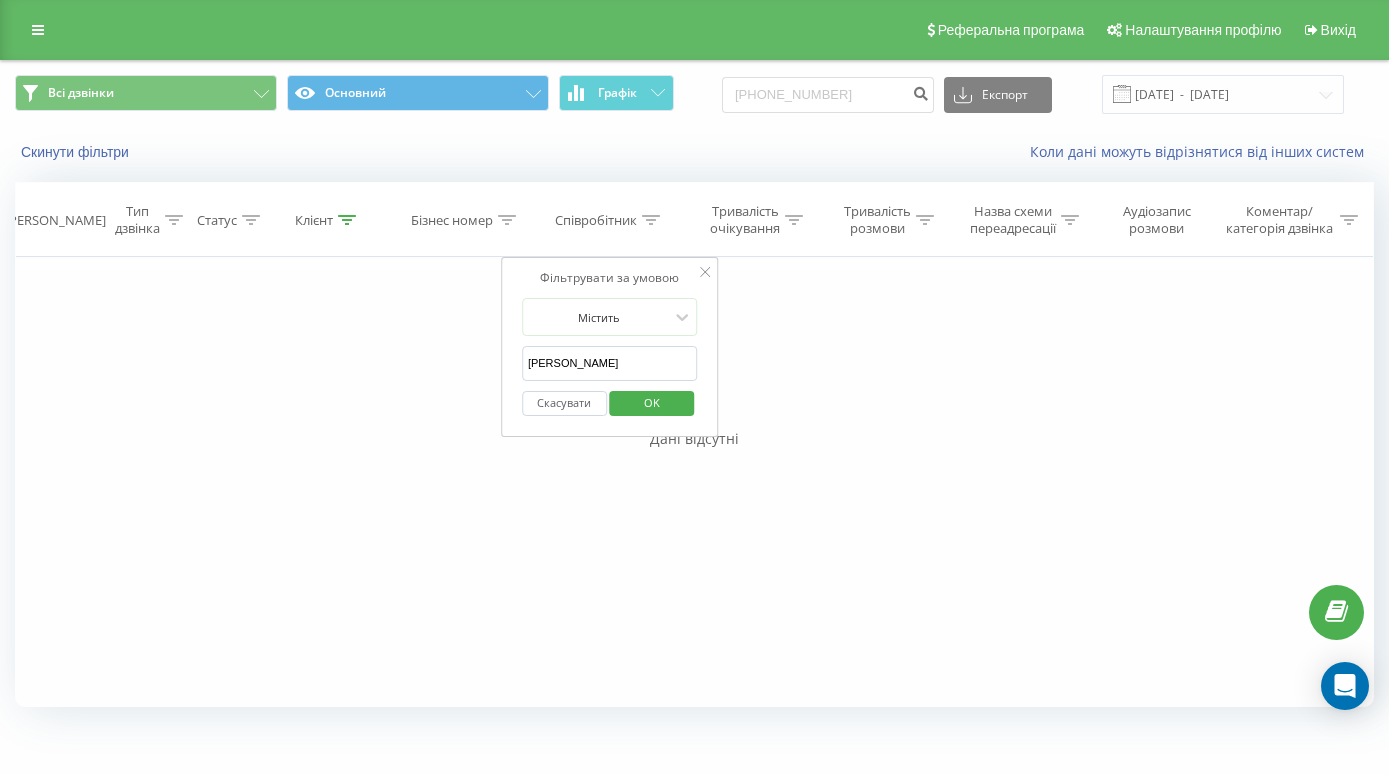 click on "OK" at bounding box center [652, 402] 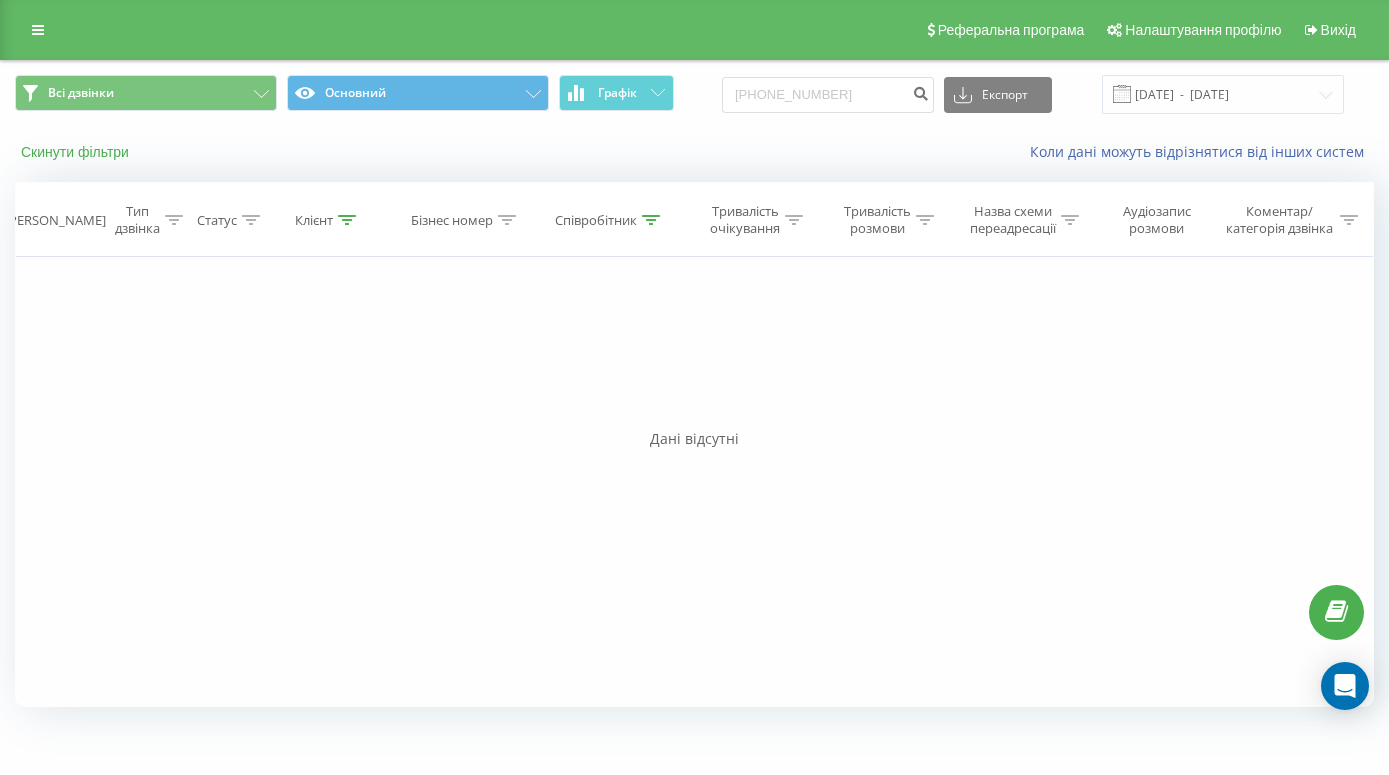 click on "Скинути фільтри" at bounding box center (77, 152) 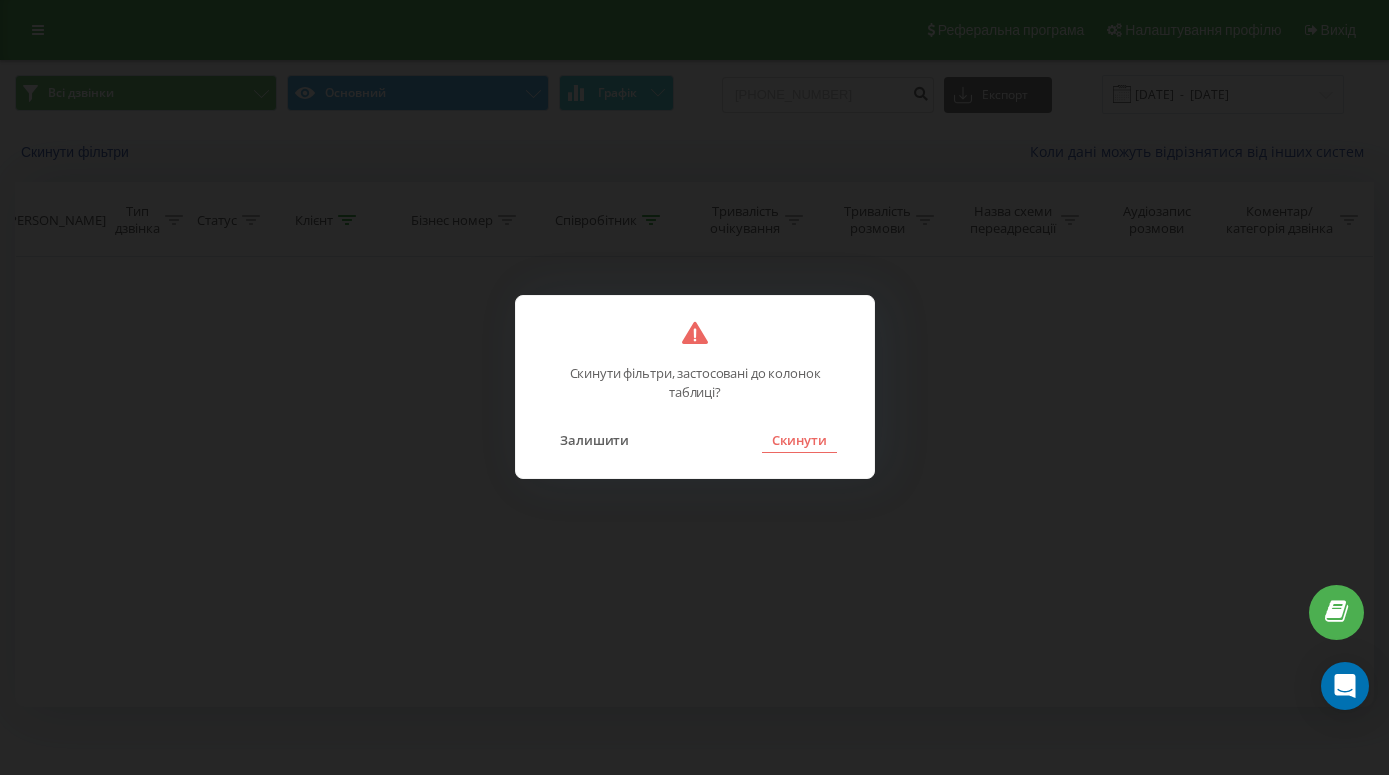 click on "Скинути" at bounding box center [799, 440] 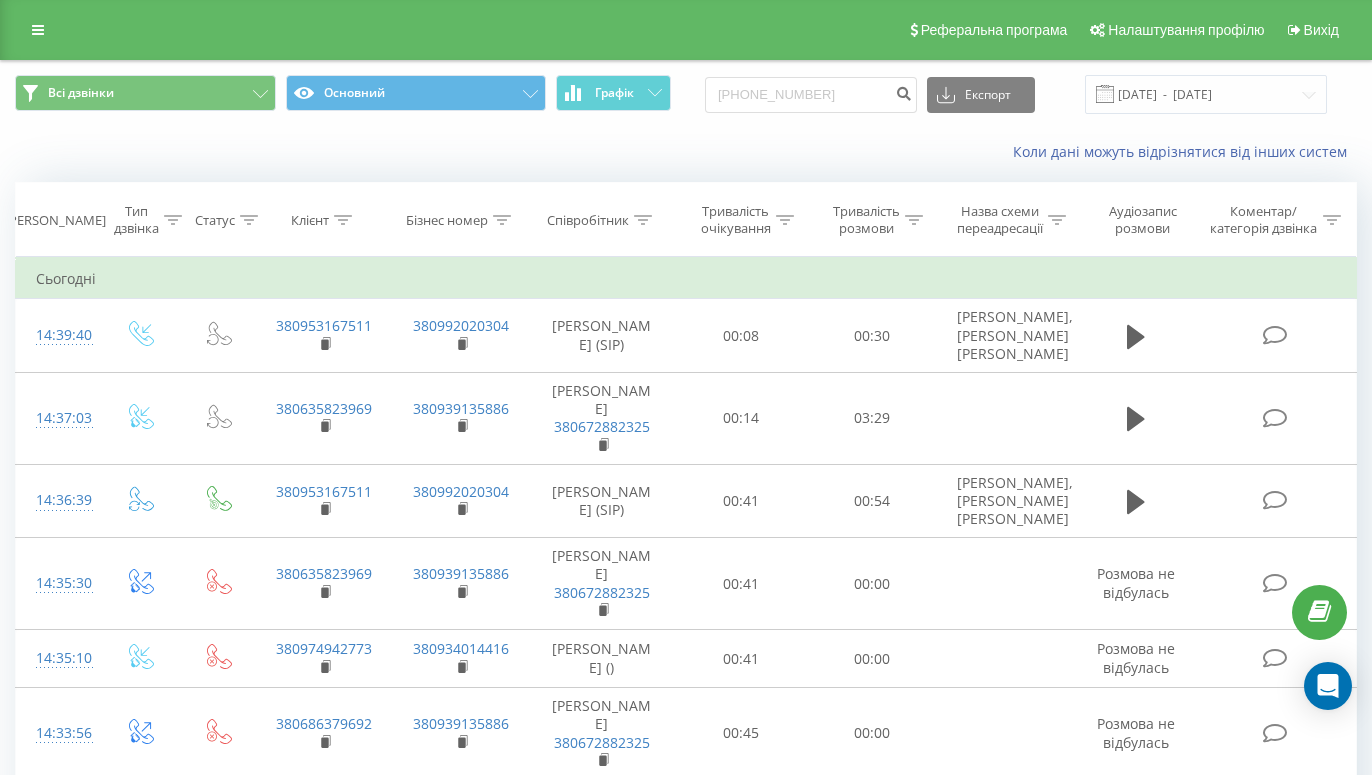 click at bounding box center [1105, 94] 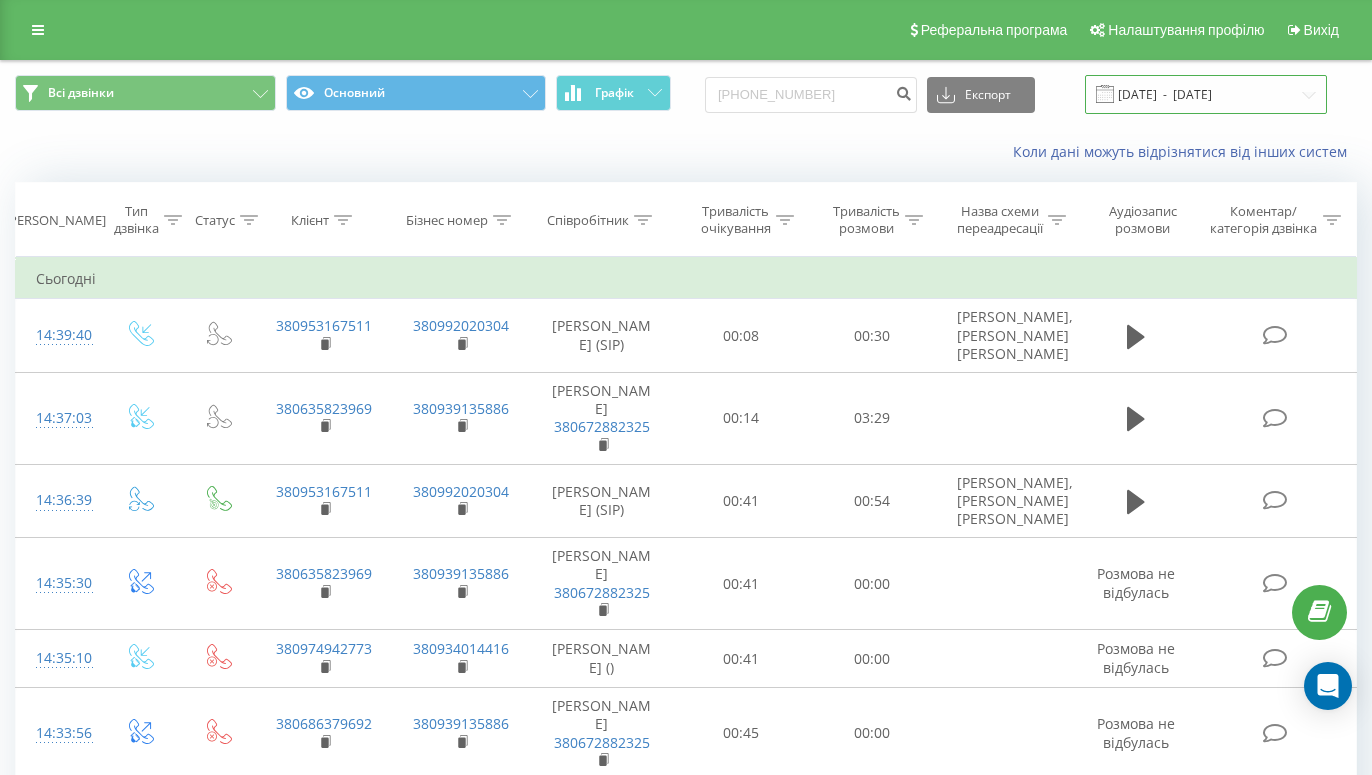 click on "[DATE]  -  [DATE]" at bounding box center [1206, 94] 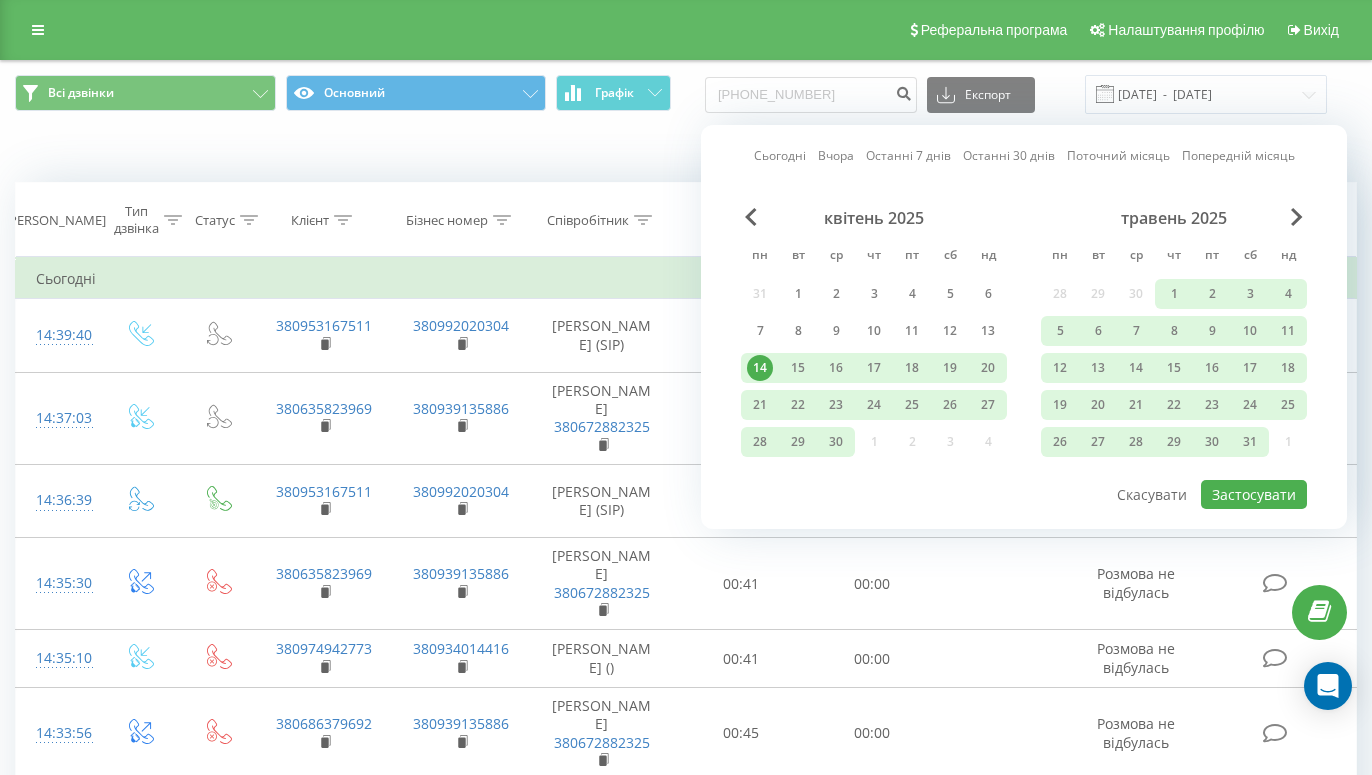 click on "квітень 2025" at bounding box center [874, 218] 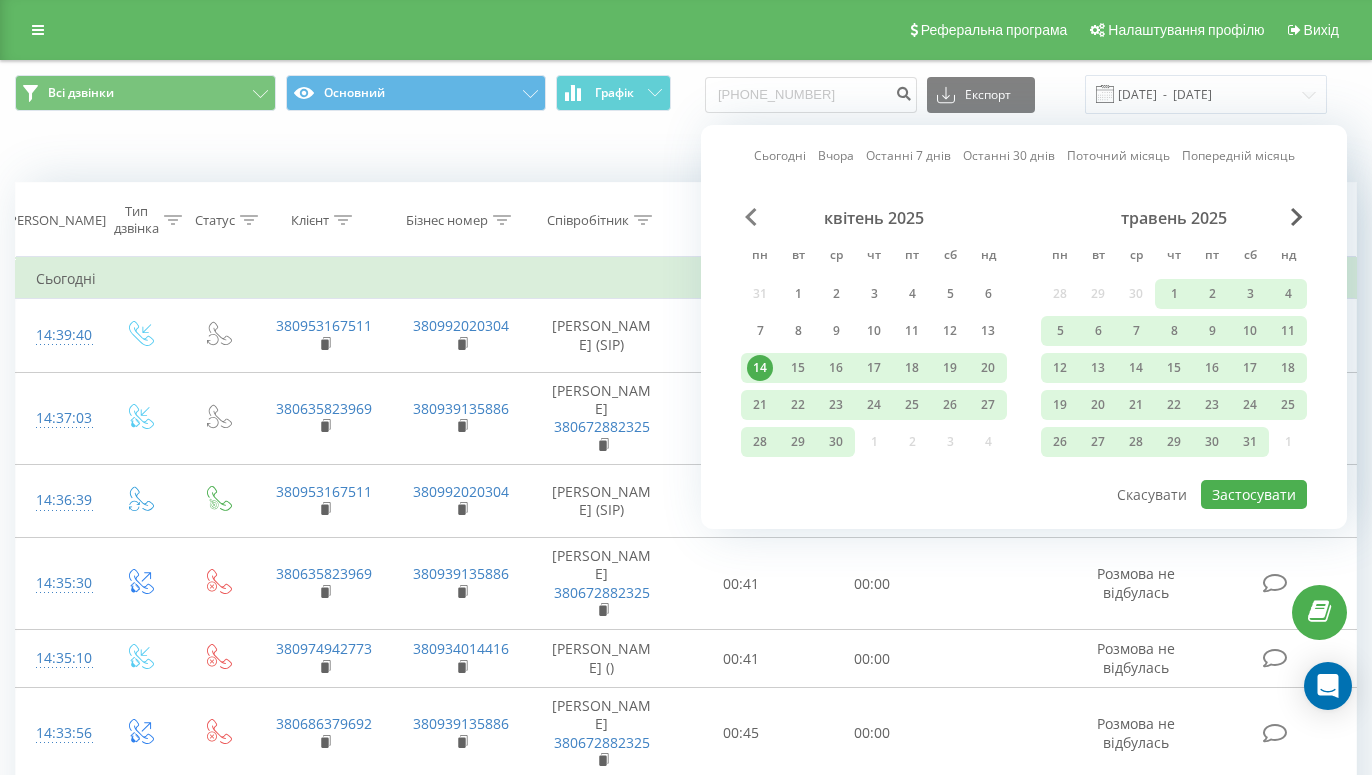 click at bounding box center (751, 217) 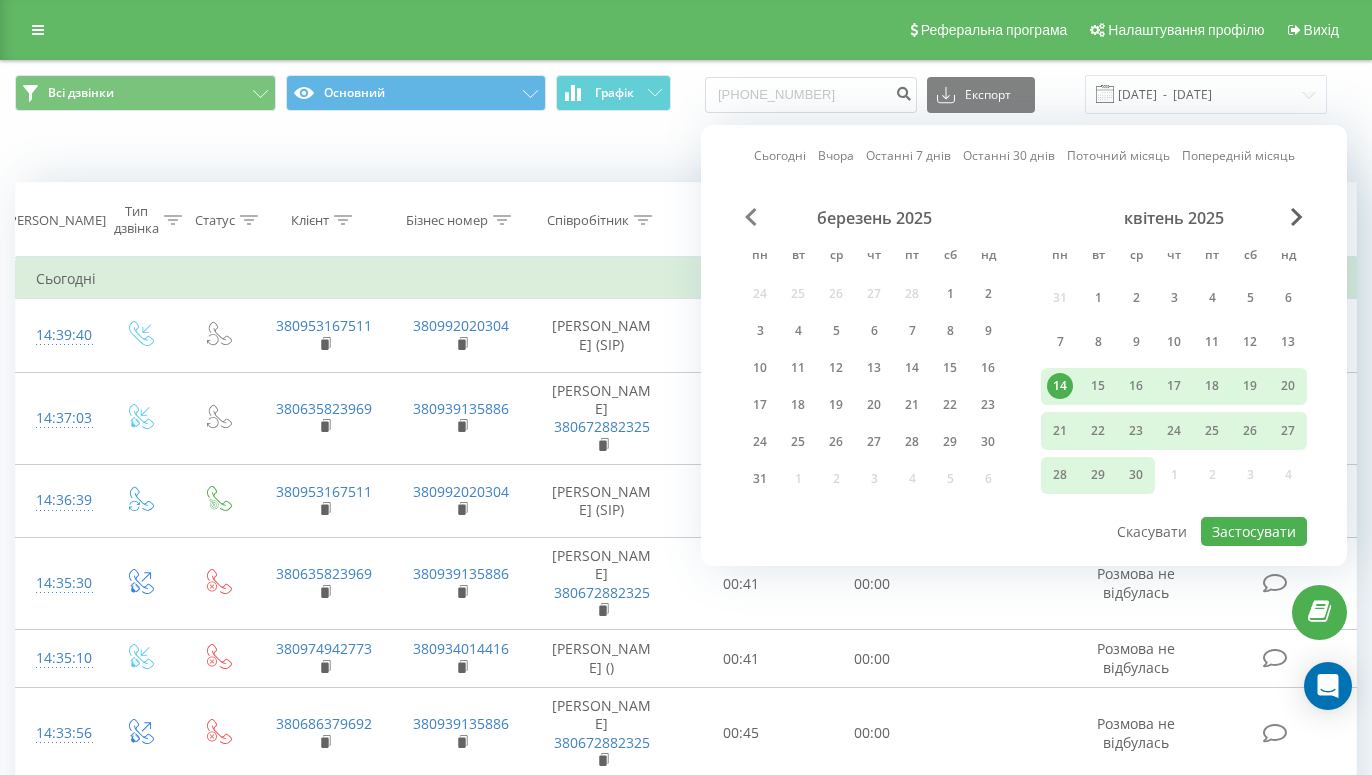 click at bounding box center [751, 217] 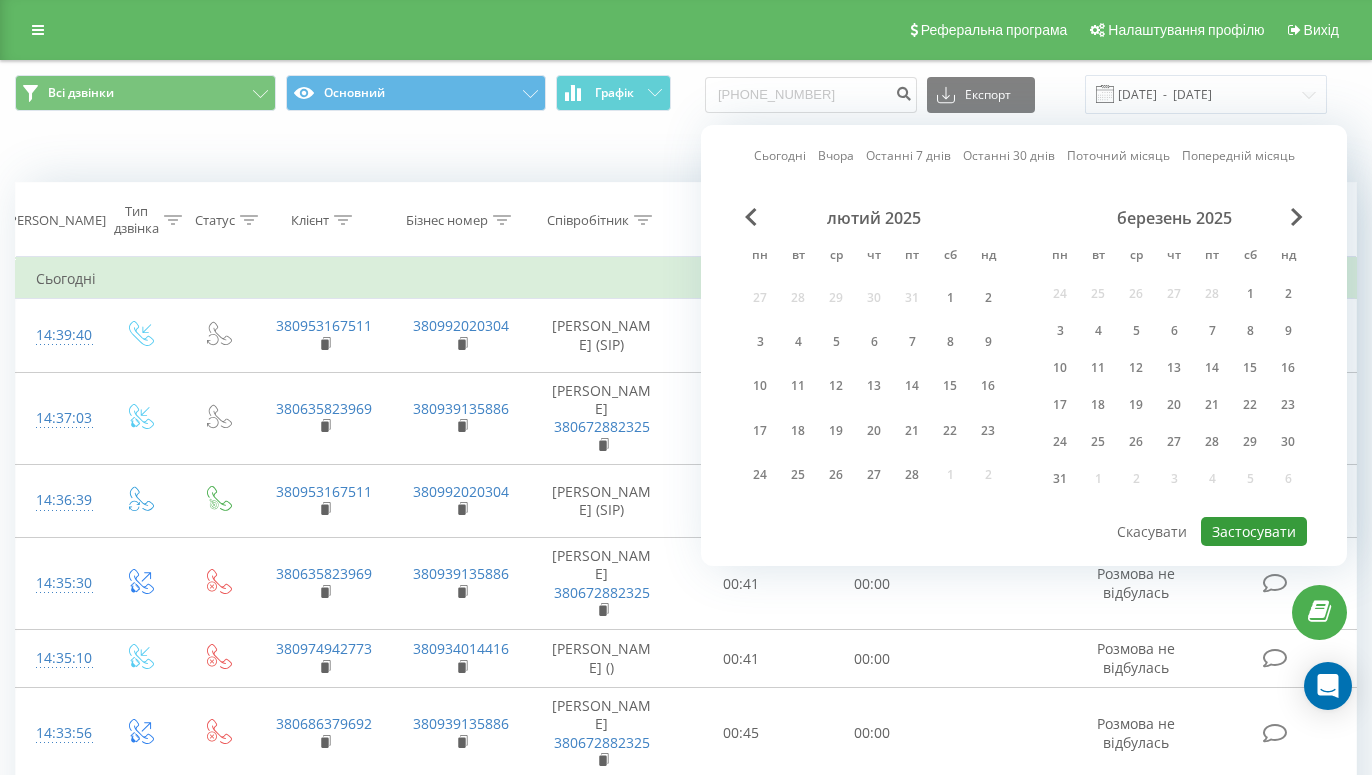 click on "Застосувати" at bounding box center [1254, 531] 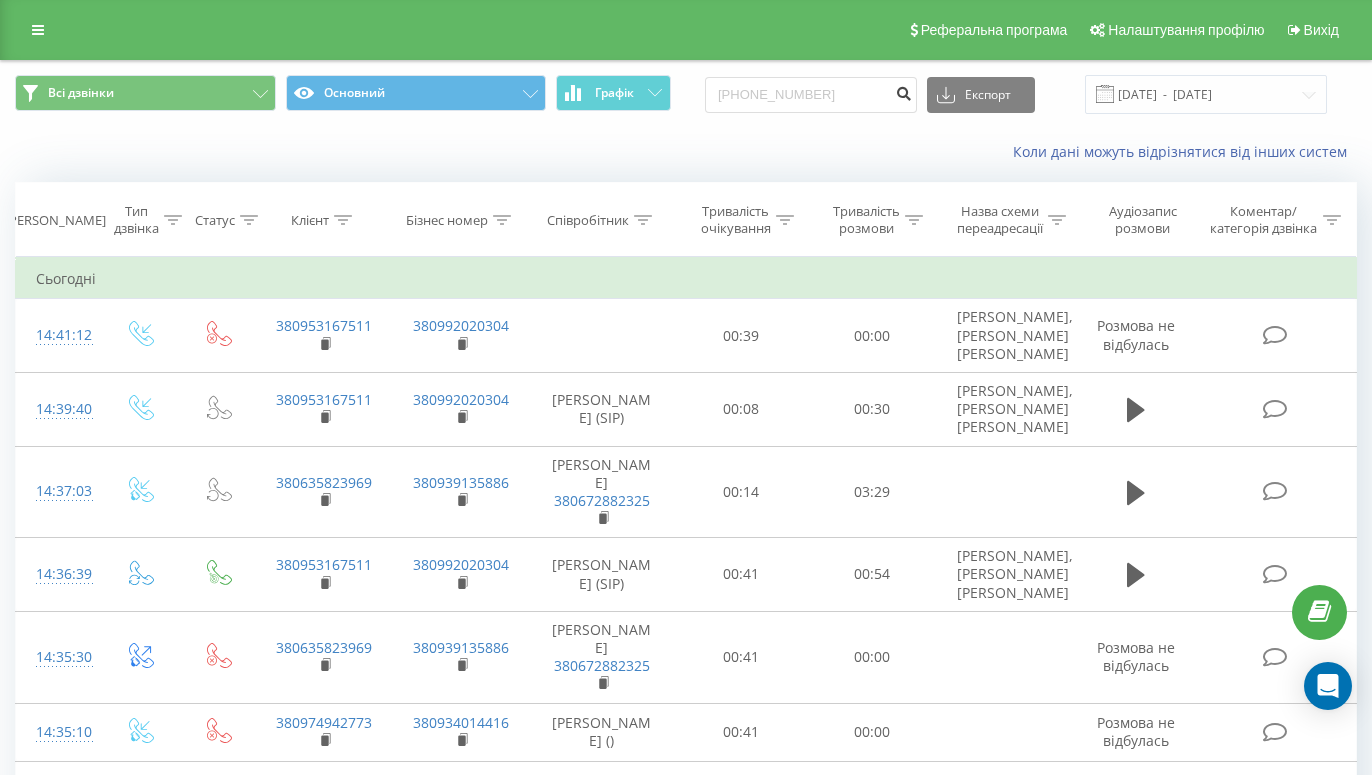 click at bounding box center (903, 91) 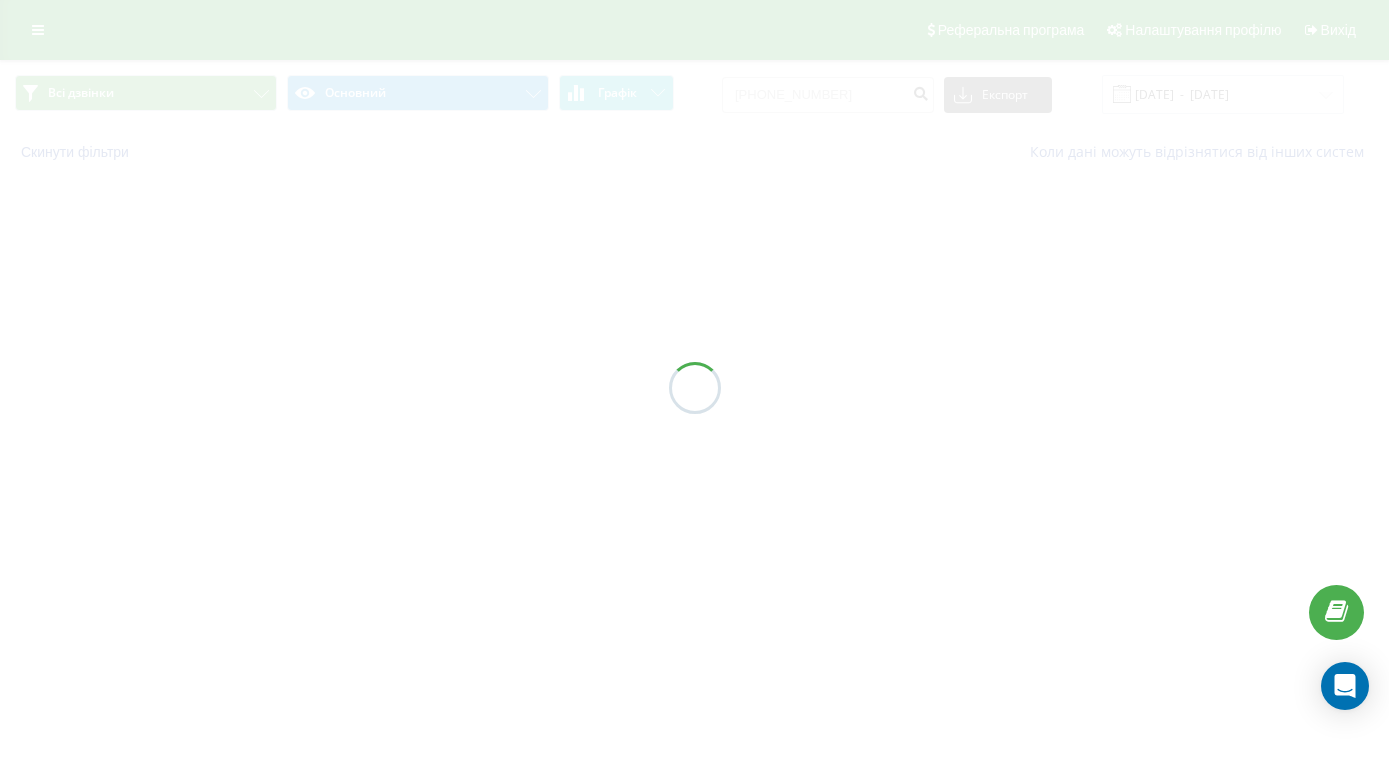 scroll, scrollTop: 0, scrollLeft: 0, axis: both 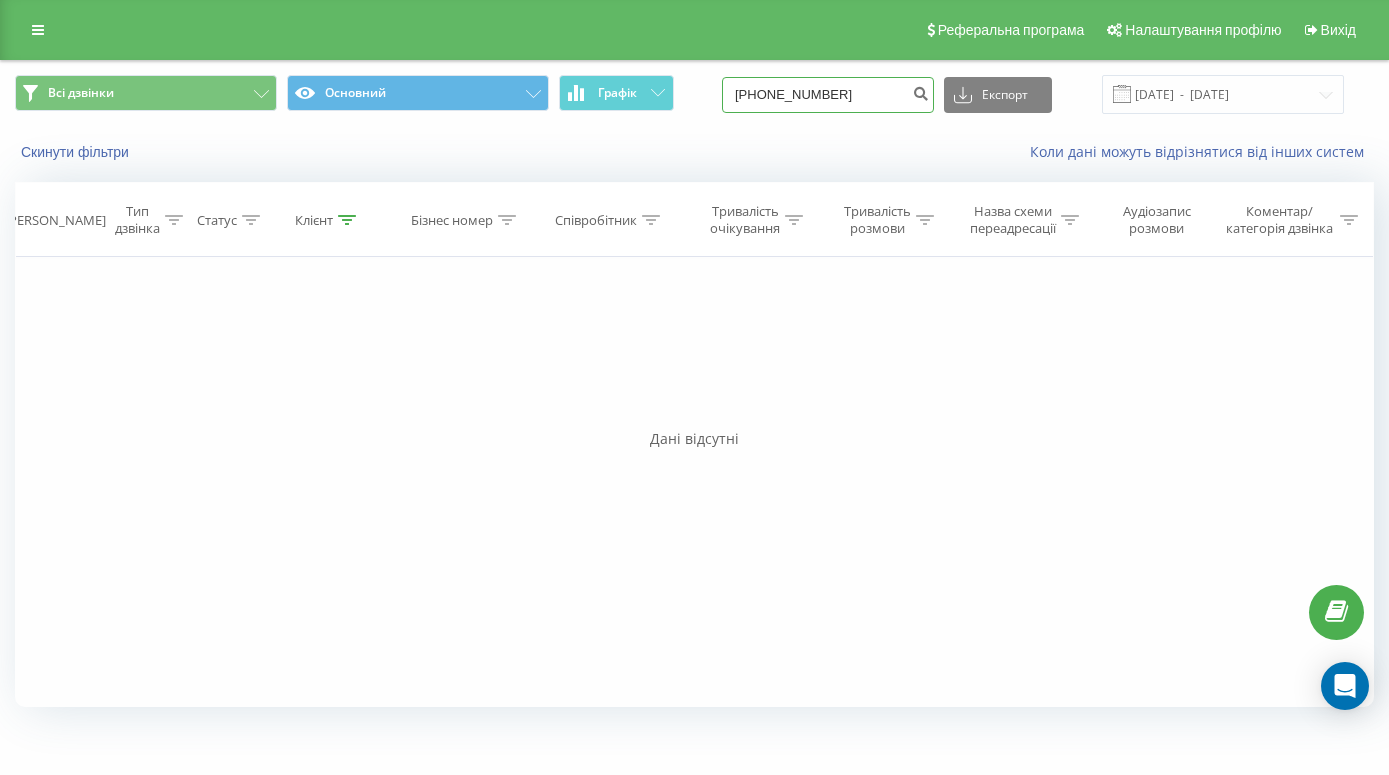 click on "[PHONE_NUMBER]" at bounding box center [828, 95] 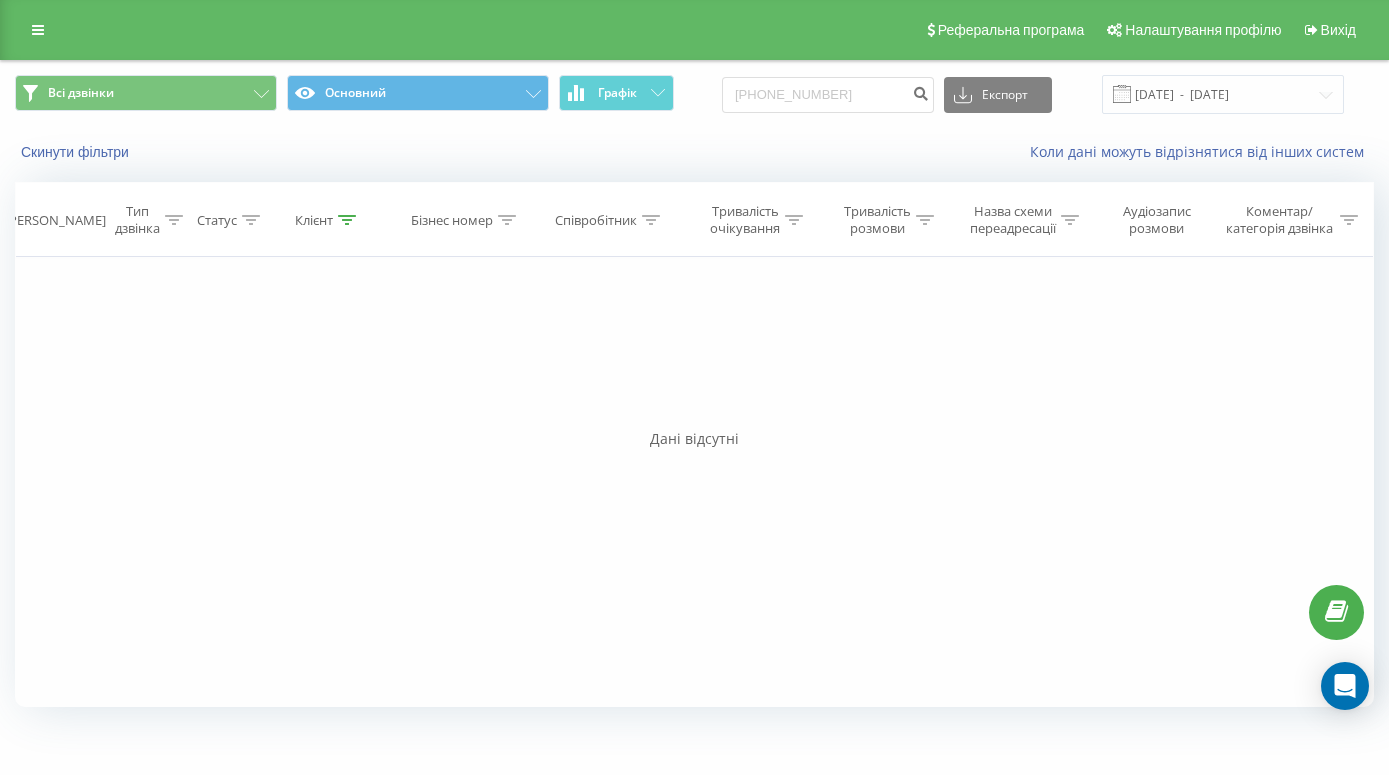 click on "Фільтрувати за умовою Дорівнює Введіть значення Скасувати OK Фільтрувати за умовою Дорівнює Введіть значення Скасувати OK Фільтрувати за умовою Містить Скасувати OK Фільтрувати за умовою Містить Скасувати OK Фільтрувати за умовою Містить Скасувати OK Фільтрувати за умовою Дорівнює Скасувати OK Фільтрувати за умовою Дорівнює Скасувати OK Фільтрувати за умовою Містить Скасувати OK Фільтрувати за умовою Дорівнює Введіть значення Скасувати OK" at bounding box center [694, 482] 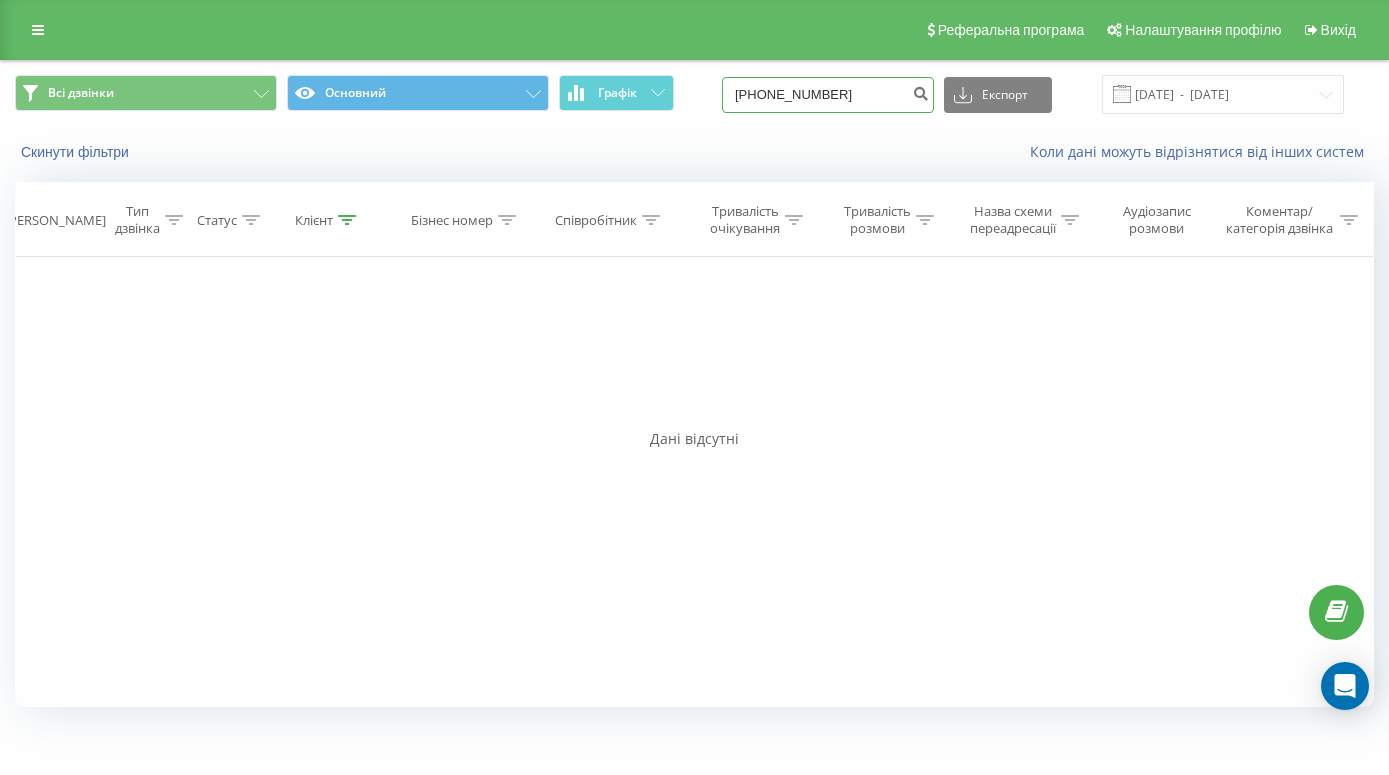 drag, startPoint x: 859, startPoint y: 99, endPoint x: 724, endPoint y: 99, distance: 135 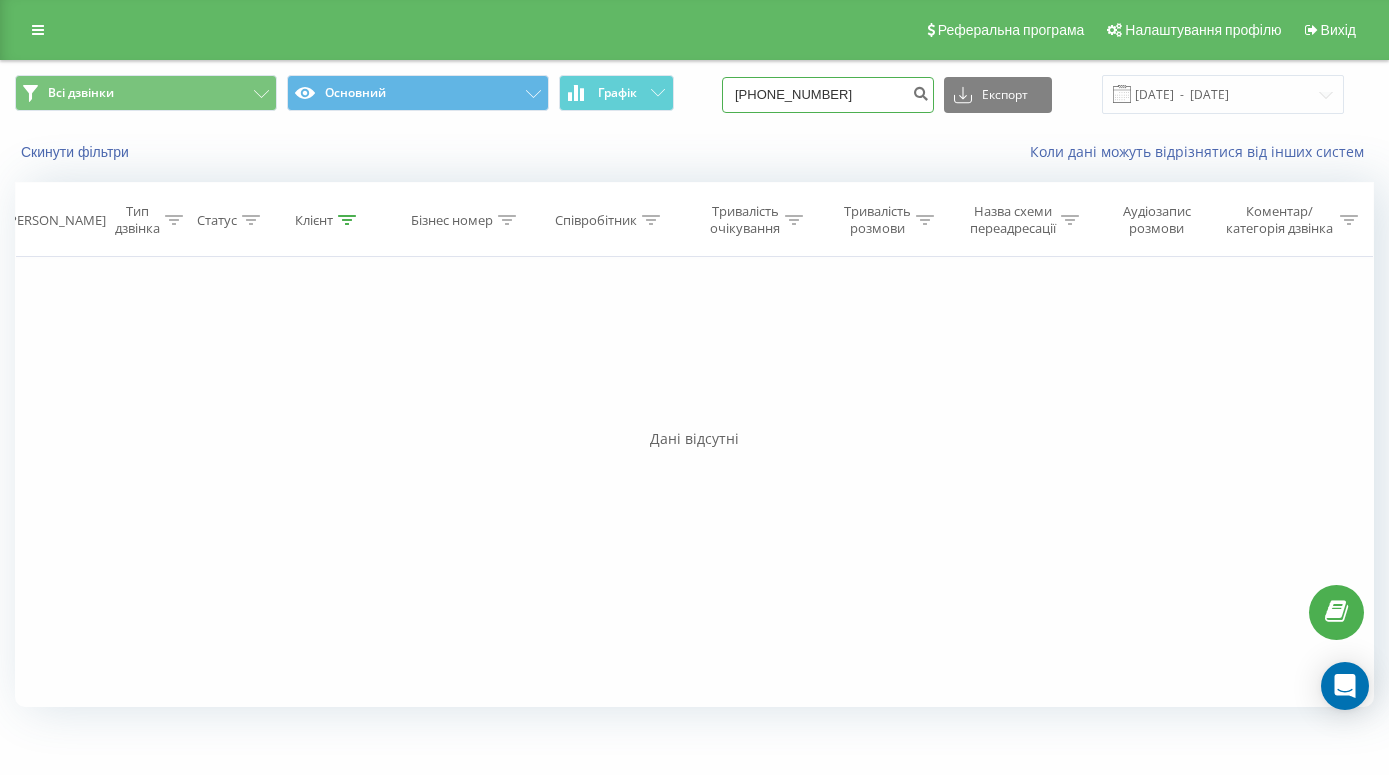 paste on "0953167511" 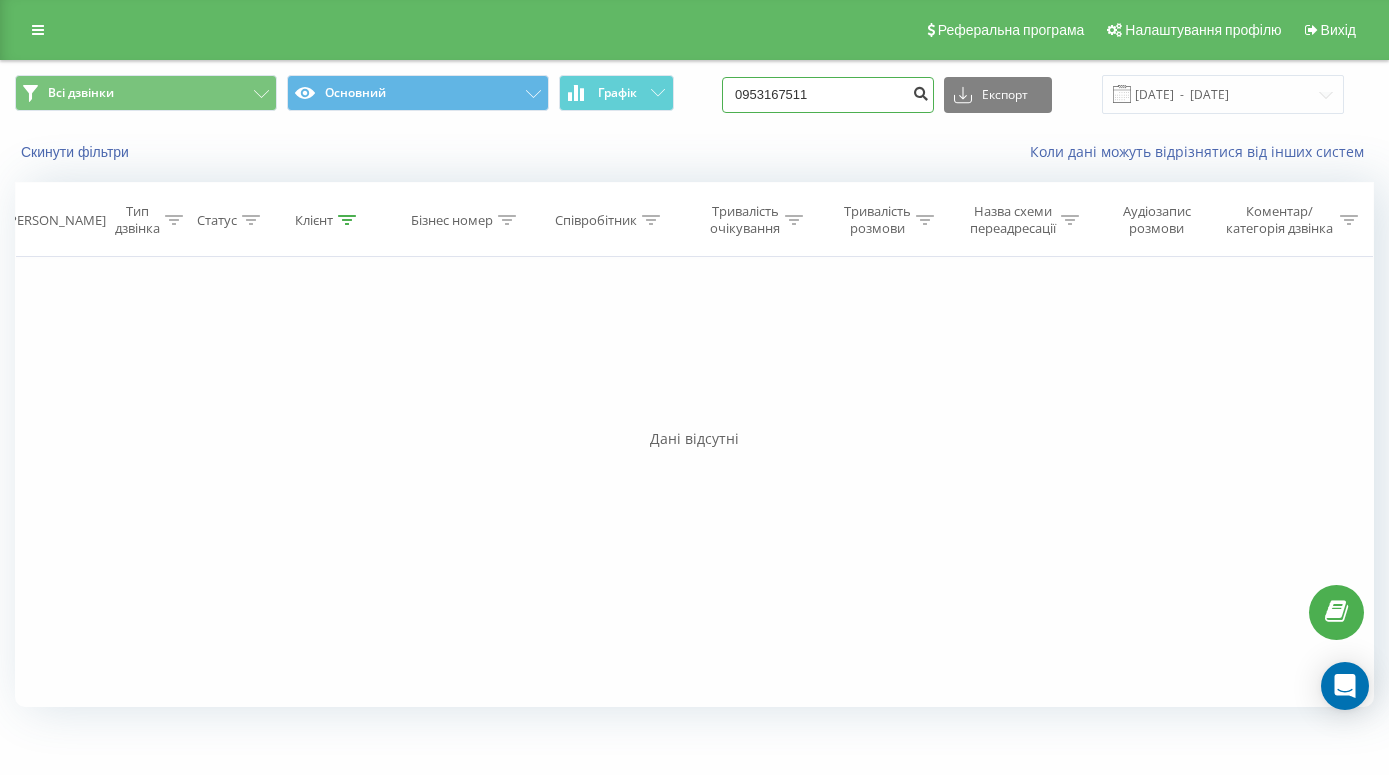 type on "0953167511" 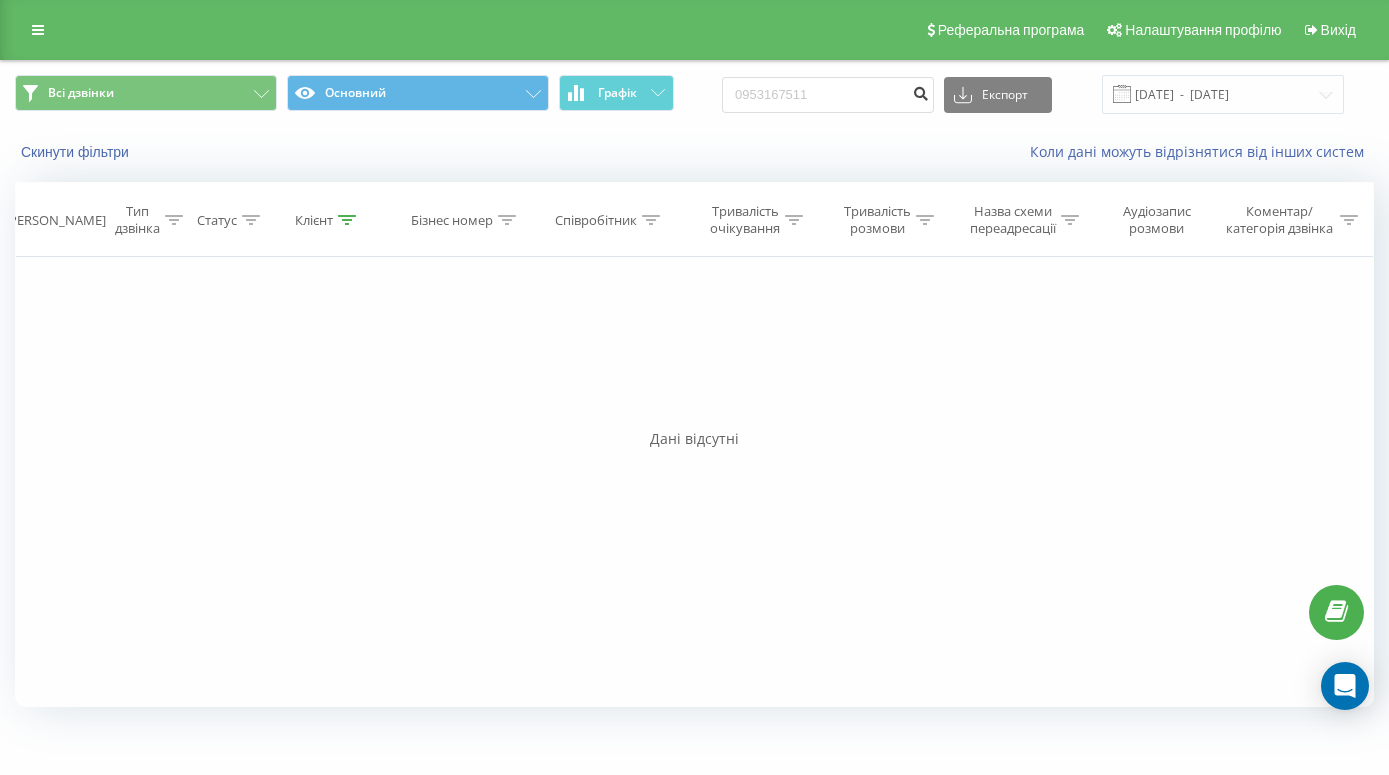 click at bounding box center (920, 91) 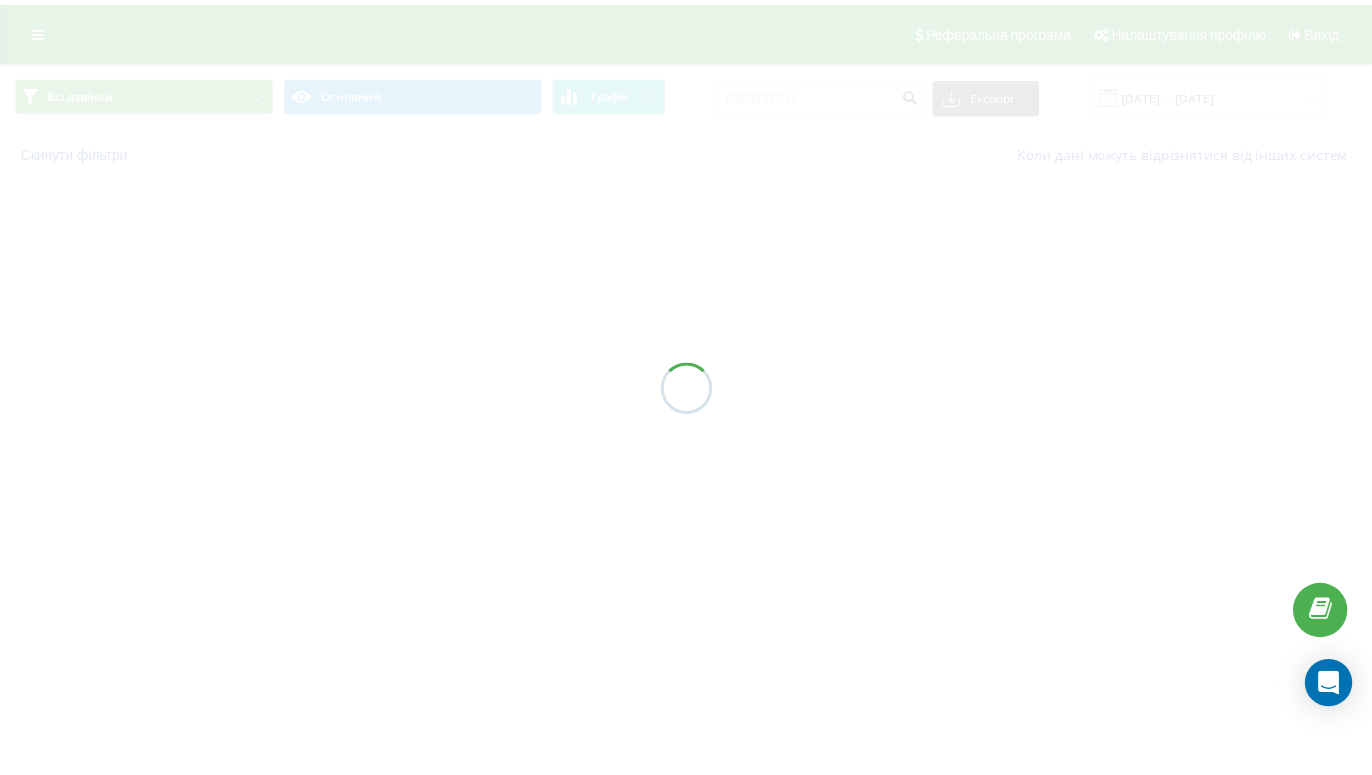 scroll, scrollTop: 0, scrollLeft: 0, axis: both 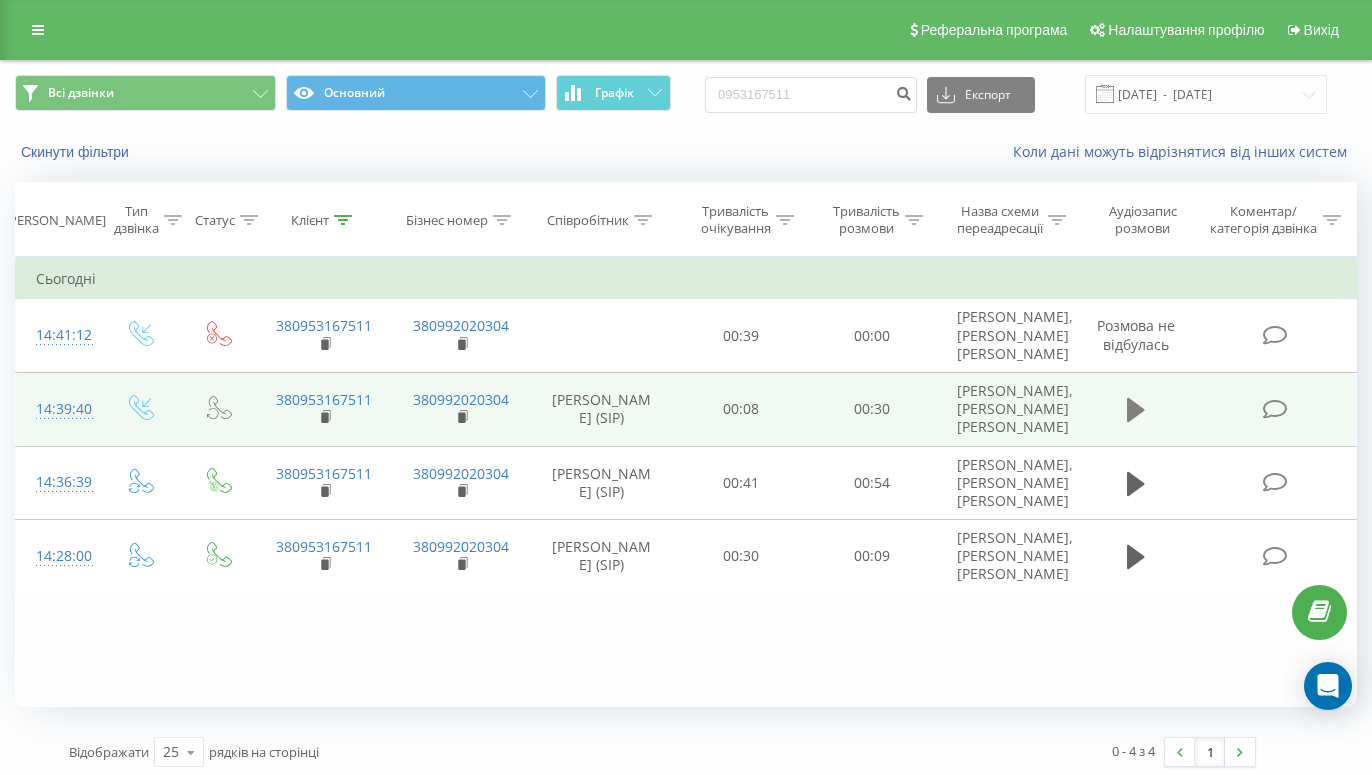 click 